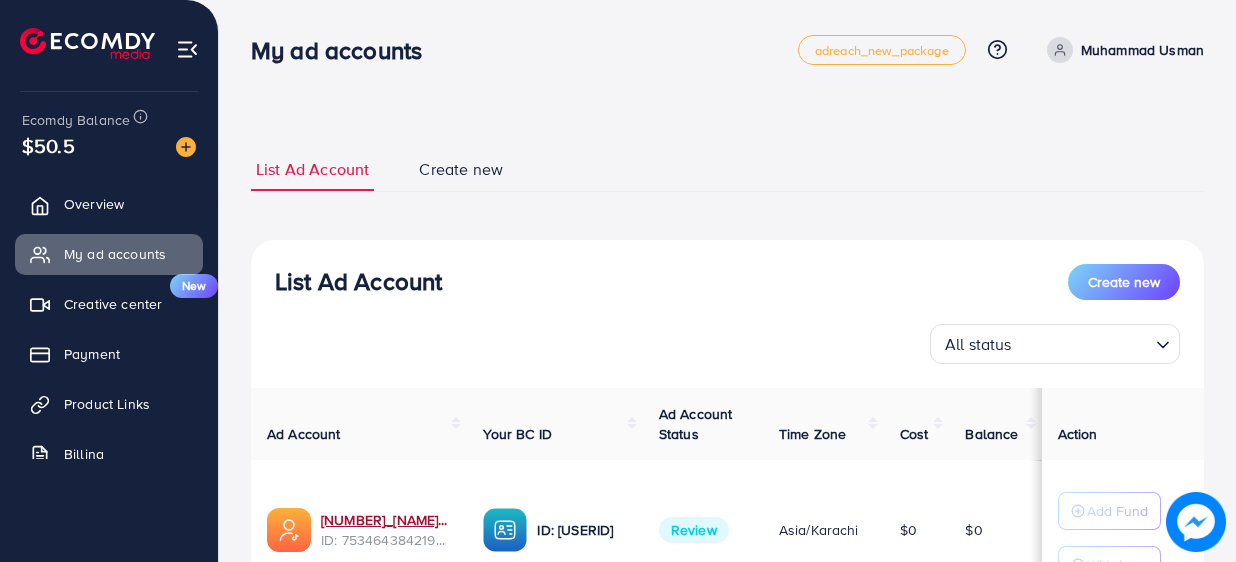 scroll, scrollTop: 182, scrollLeft: 0, axis: vertical 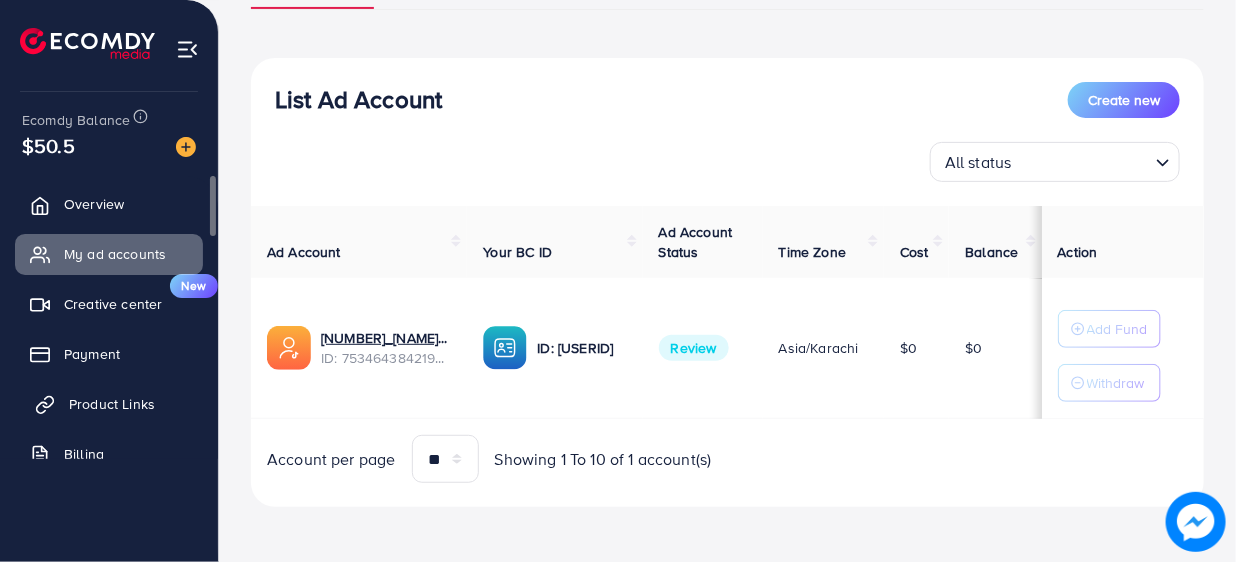 click 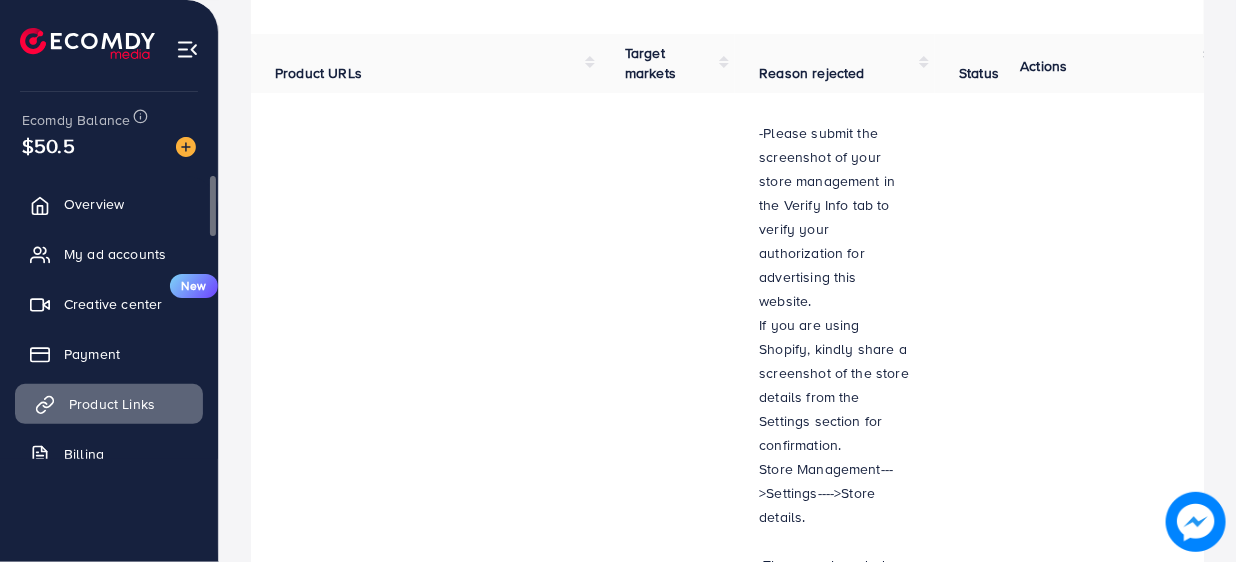 scroll, scrollTop: 0, scrollLeft: 0, axis: both 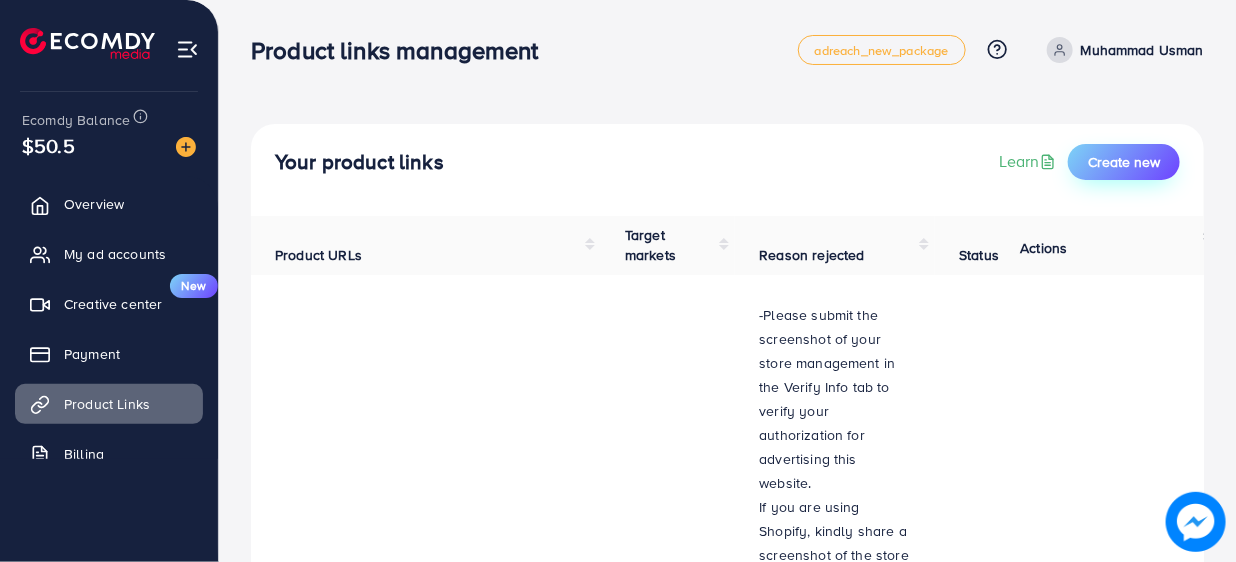 click on "Create new" at bounding box center [1124, 162] 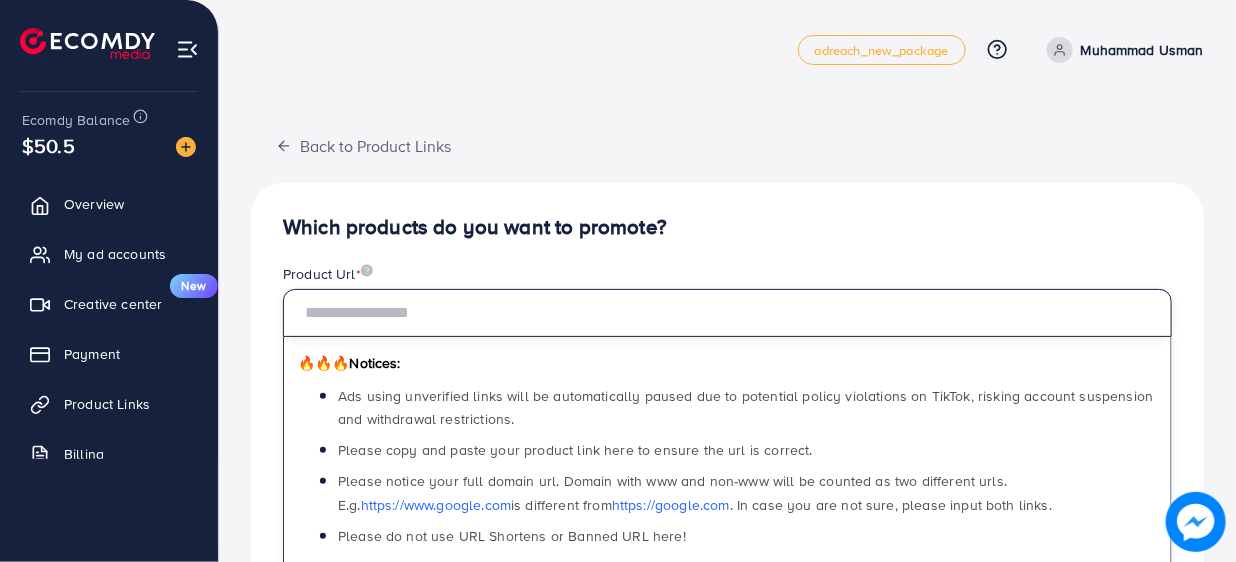 click at bounding box center [727, 313] 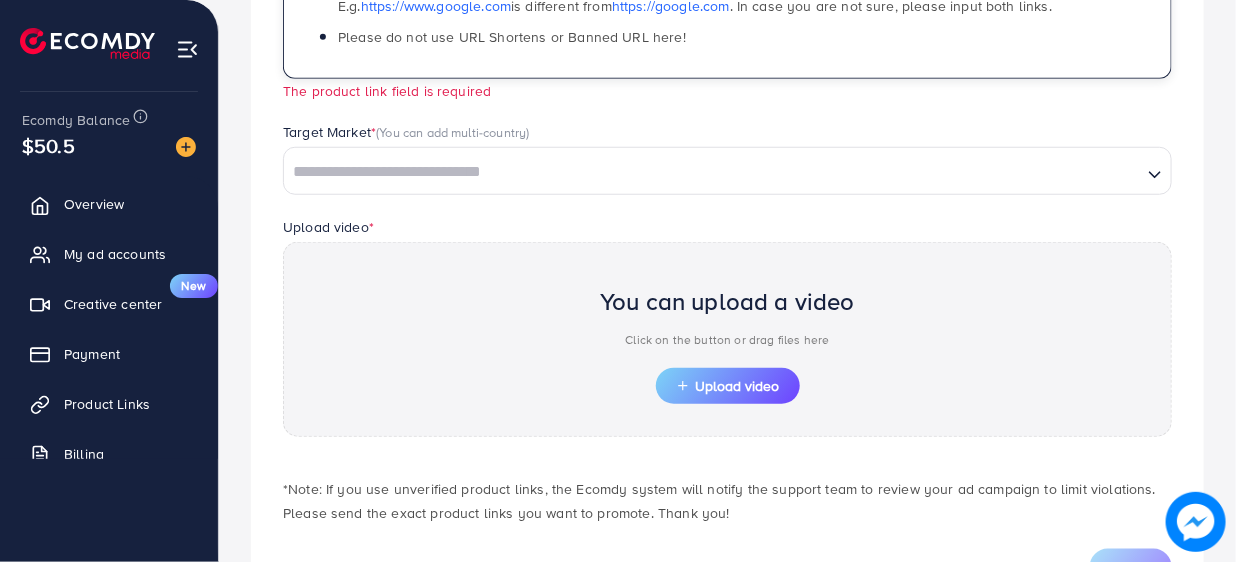 scroll, scrollTop: 516, scrollLeft: 0, axis: vertical 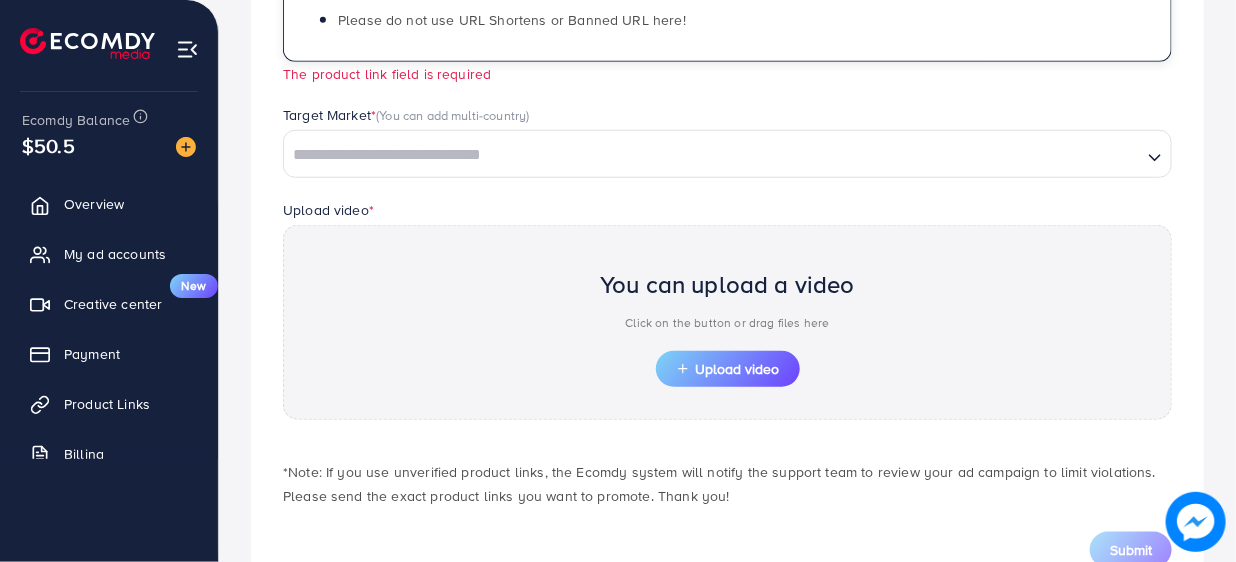 click at bounding box center (713, 155) 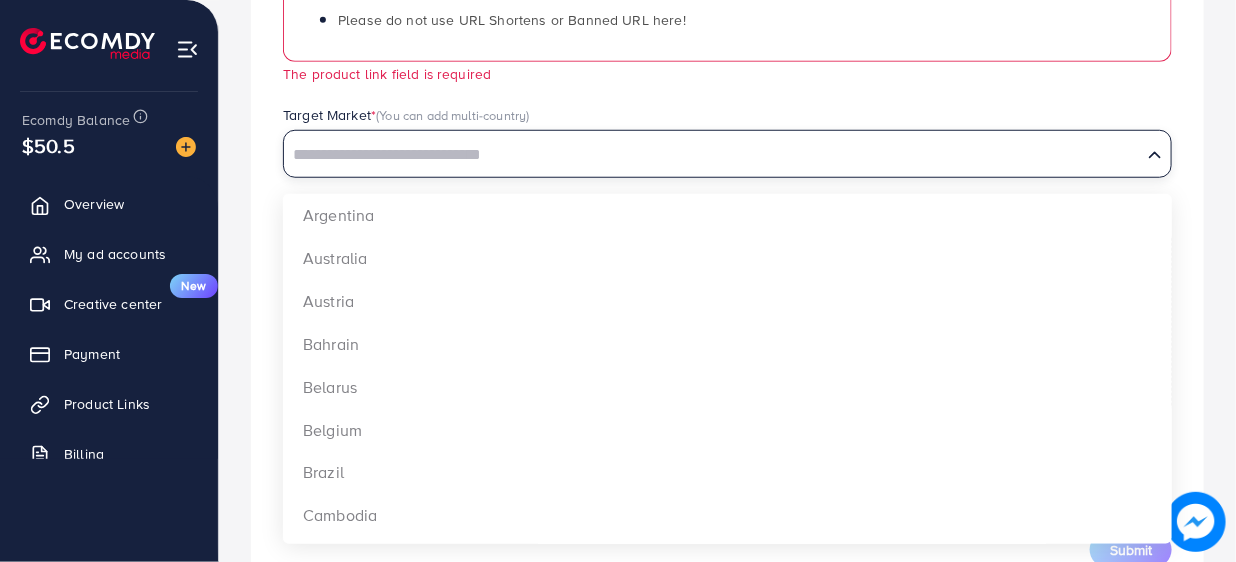 click at bounding box center (713, 155) 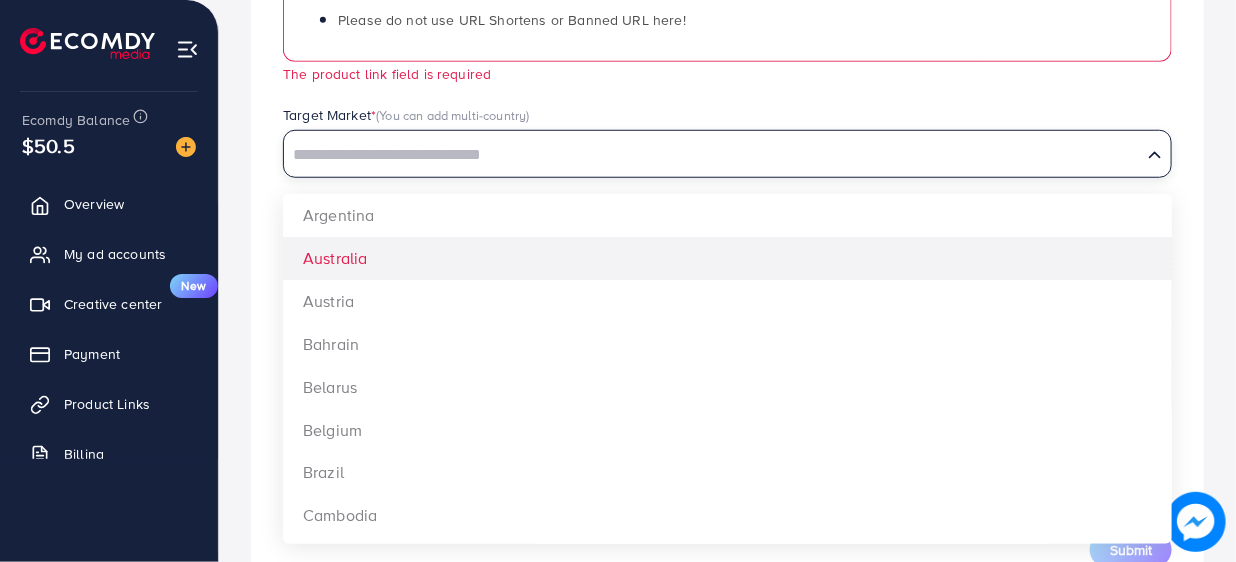 click on "Back to Product Links   Which products do you want to promote?   Product Url  *  🔥🔥🔥  Notices: Ads using unverified links will be automatically paused due to potential policy violations on TikTok, risking account suspension and withdrawal restrictions. Please copy and paste your product link here to ensure the url is correct. Please notice your full domain url. Domain with www and non-www will be counted as two different urls. E.g.  https://www.example.com  is different from  https://example.com . In case you are not sure, please input both links. Please do not use URL Shortens or Banned URL here! The product link field is required  Target Market  *  (You can add multi-country)           Loading...
[COUNTRY]
[COUNTRY]
[COUNTRY]
[COUNTRY]
[COUNTRY]
[COUNTRY]
[COUNTRY]
[COUNTRY]
[COUNTRY]
[COUNTRY]
Upload video  *" at bounding box center [727, 58] 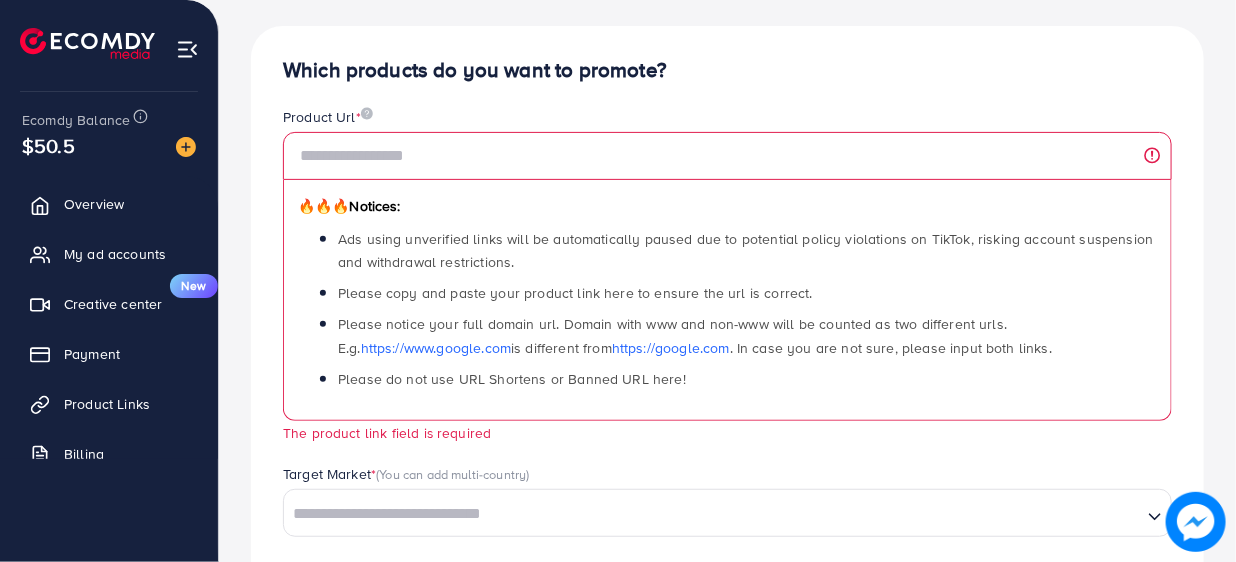 scroll, scrollTop: 0, scrollLeft: 0, axis: both 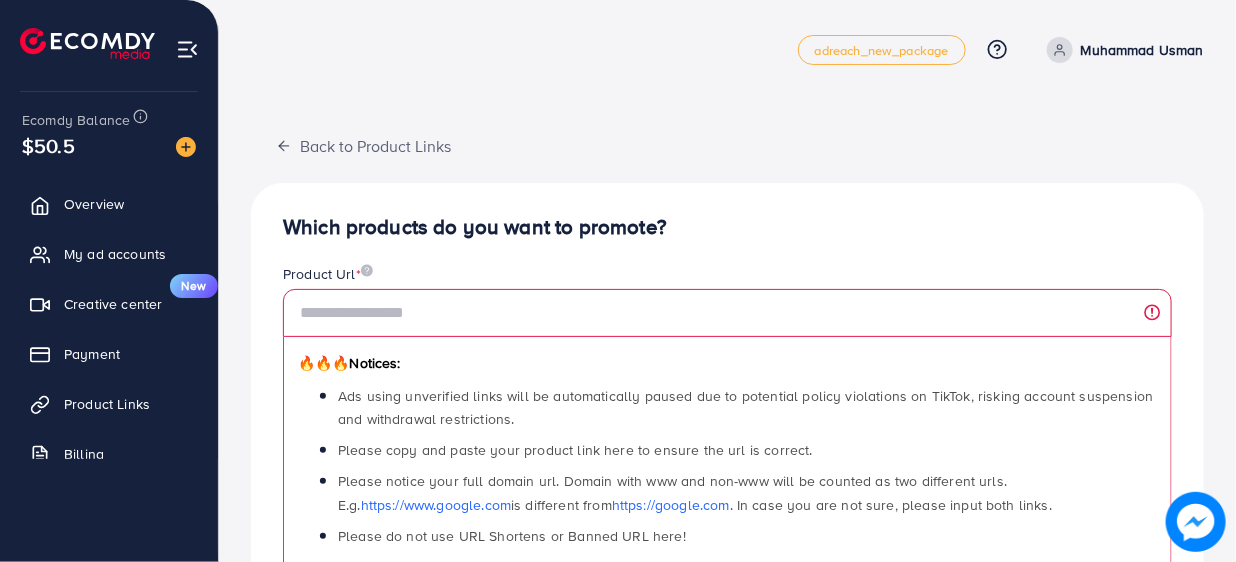 click on "Muhammad Usman" at bounding box center [1142, 50] 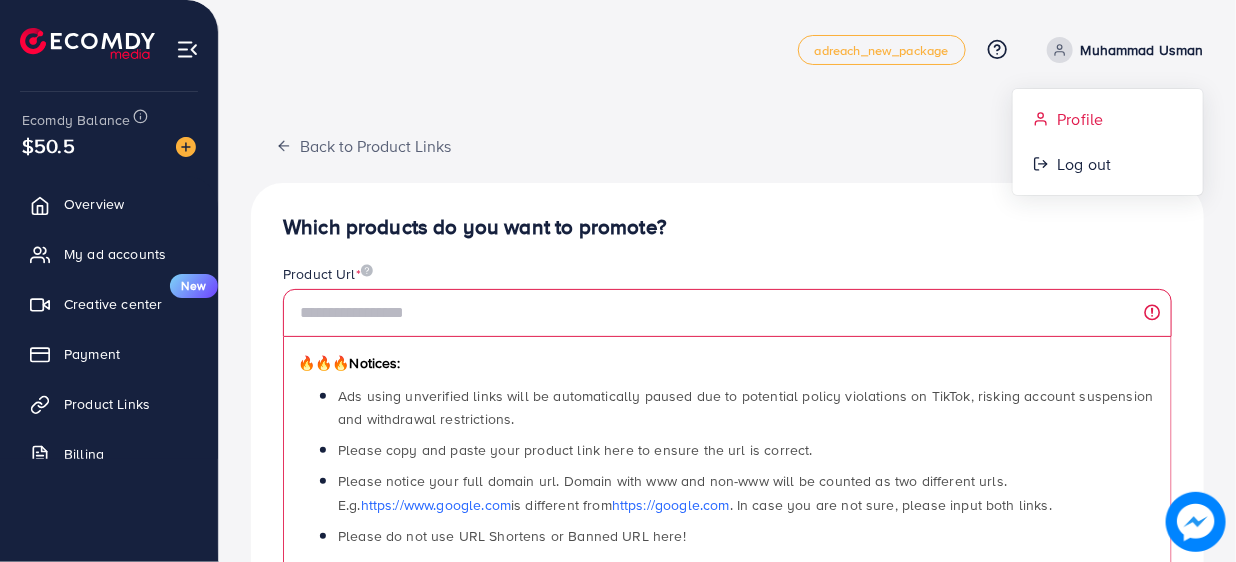 click on "Profile" at bounding box center (1108, 119) 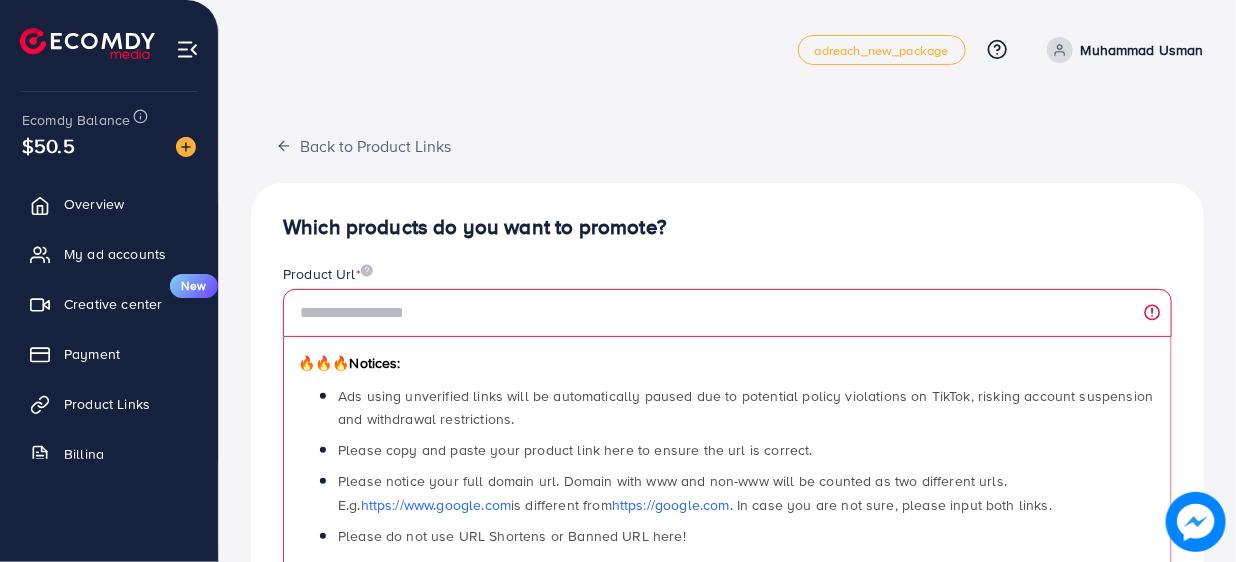 select on "********" 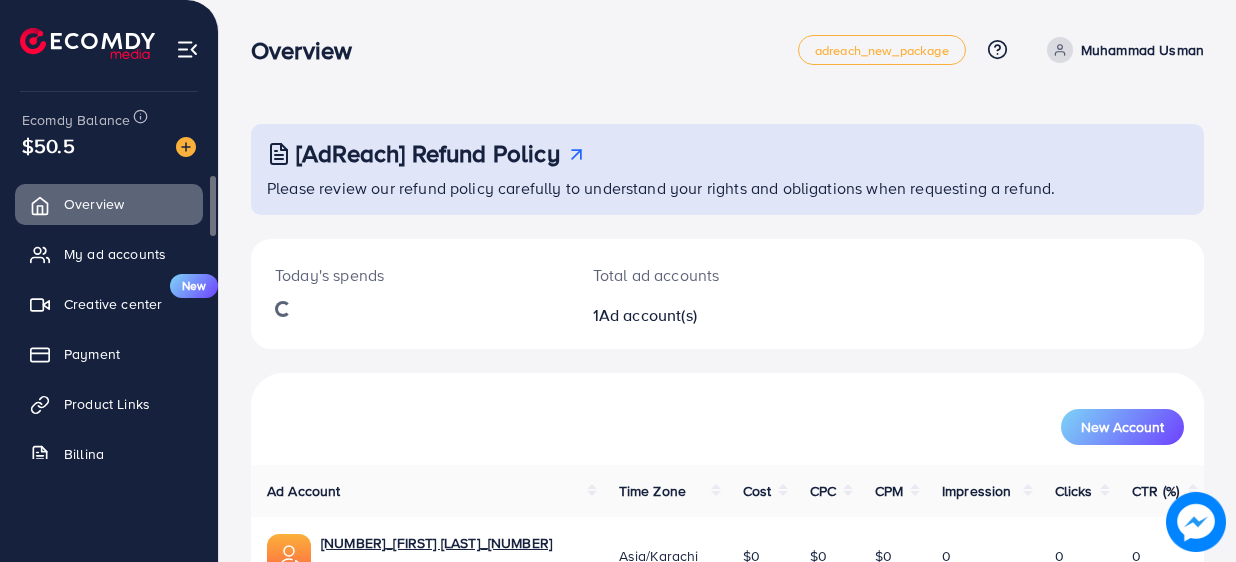 scroll, scrollTop: 0, scrollLeft: 0, axis: both 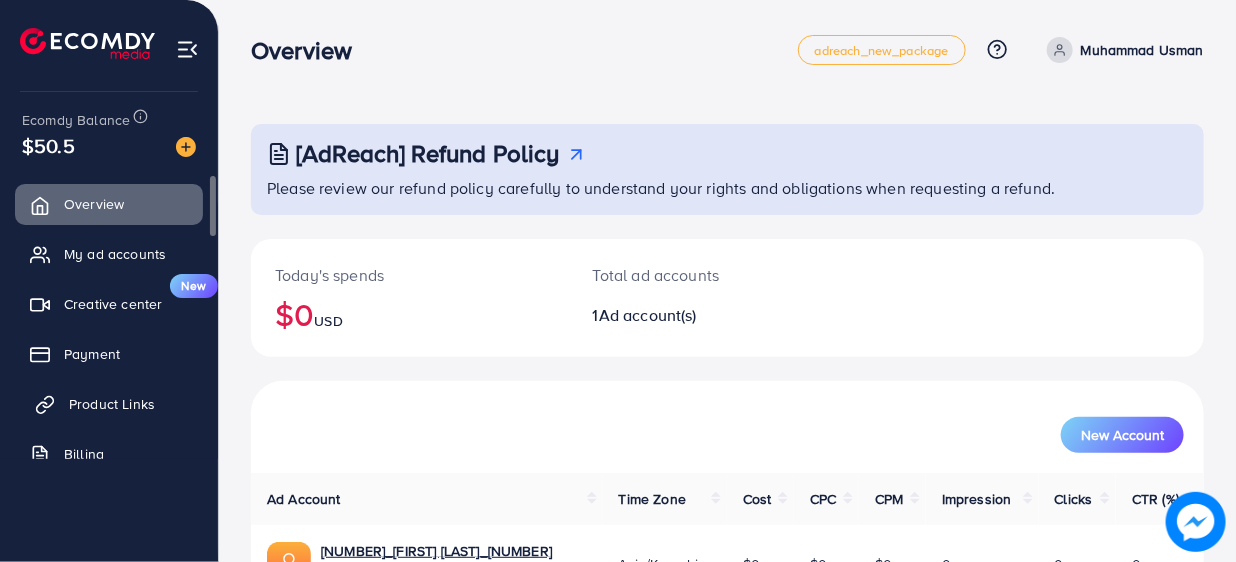 click on "Product Links" at bounding box center (112, 404) 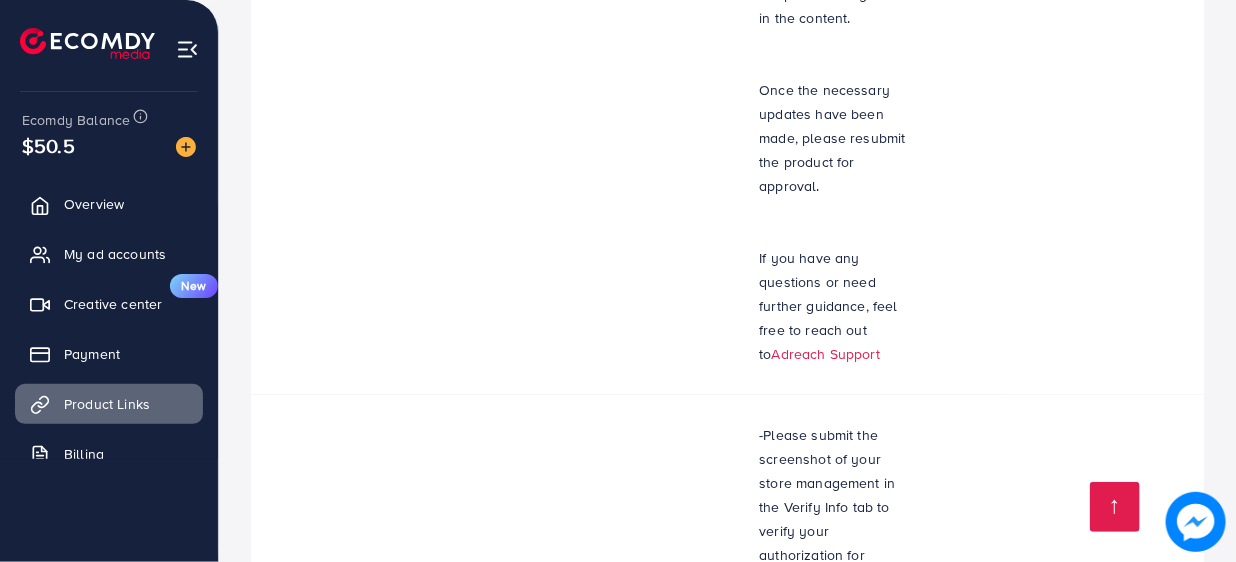 scroll, scrollTop: 3058, scrollLeft: 0, axis: vertical 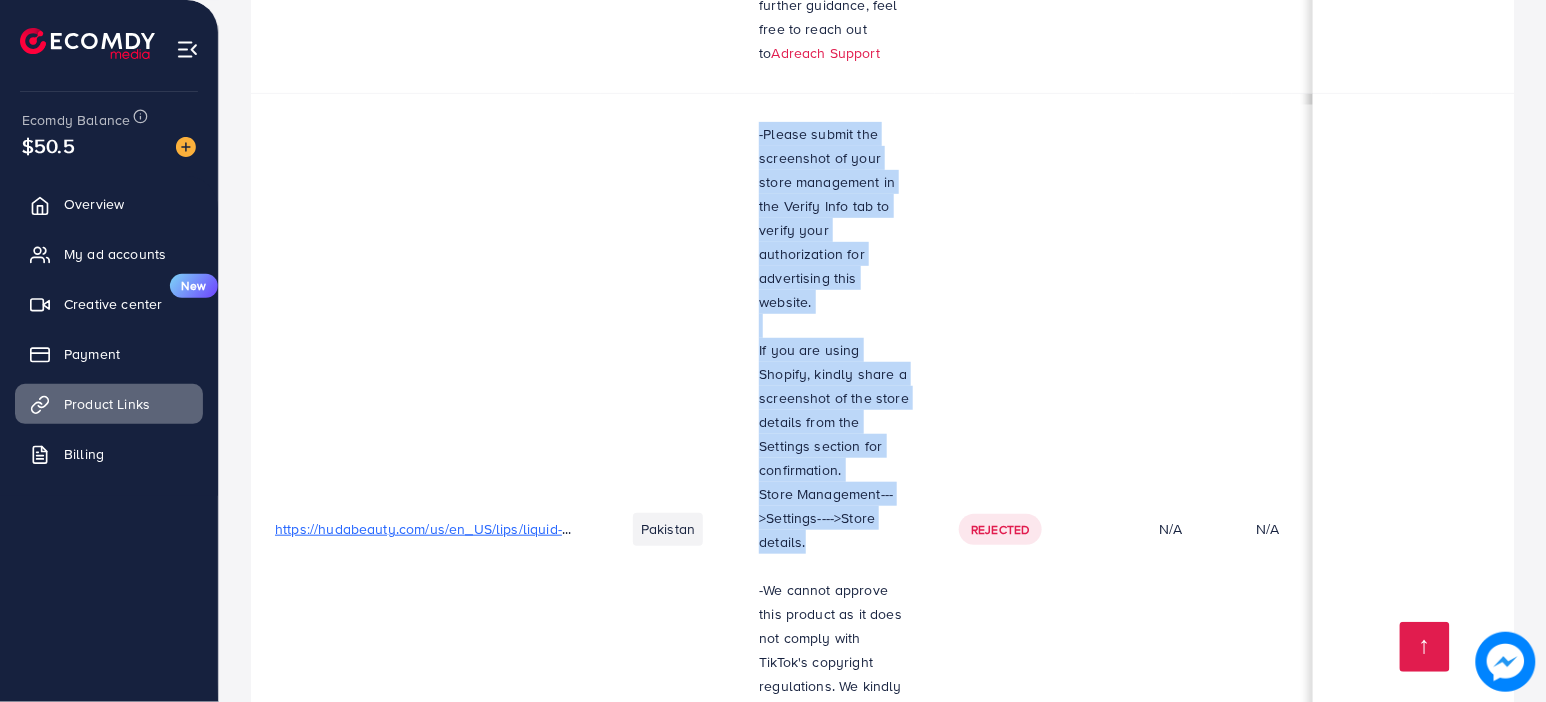 drag, startPoint x: 758, startPoint y: 87, endPoint x: 907, endPoint y: 423, distance: 367.55545 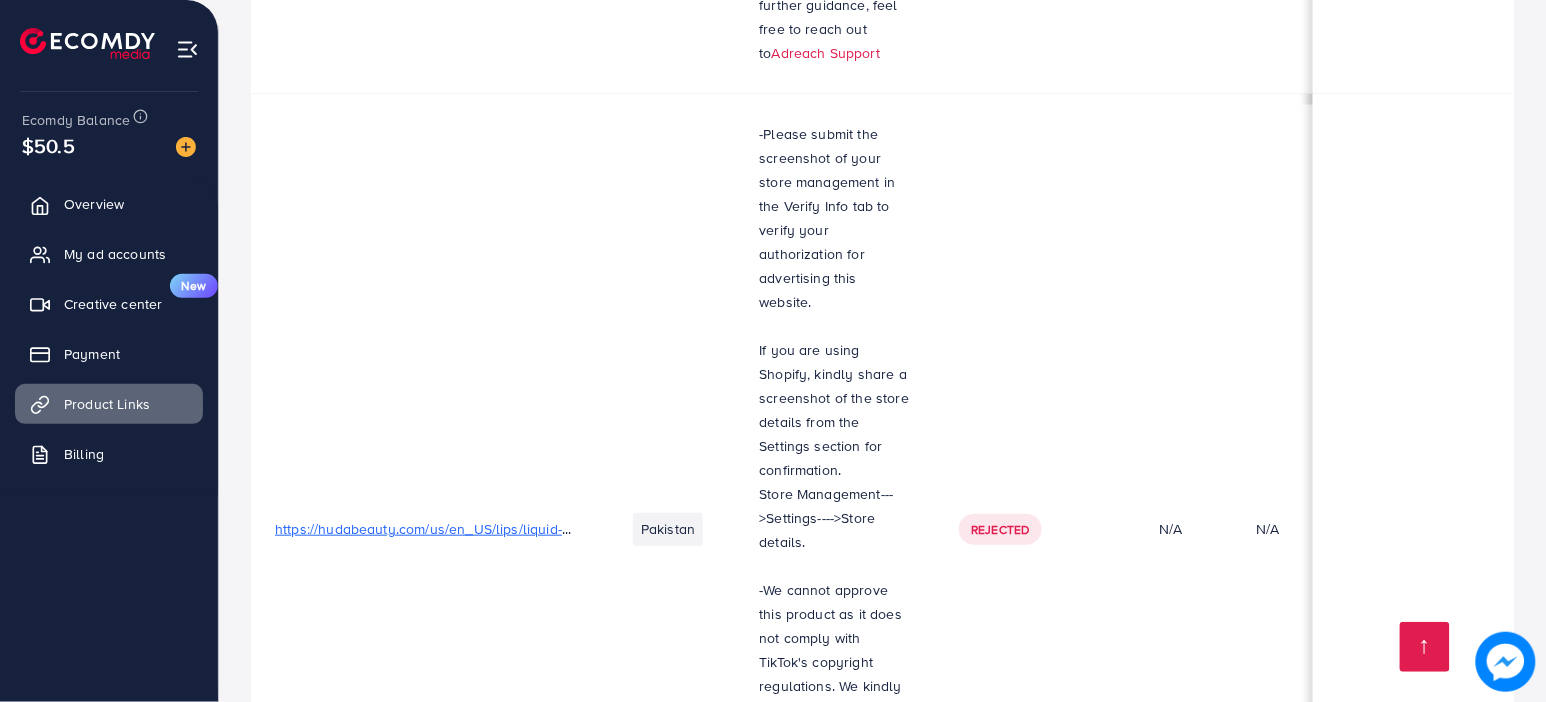 click on "Rejected" at bounding box center [1035, 529] 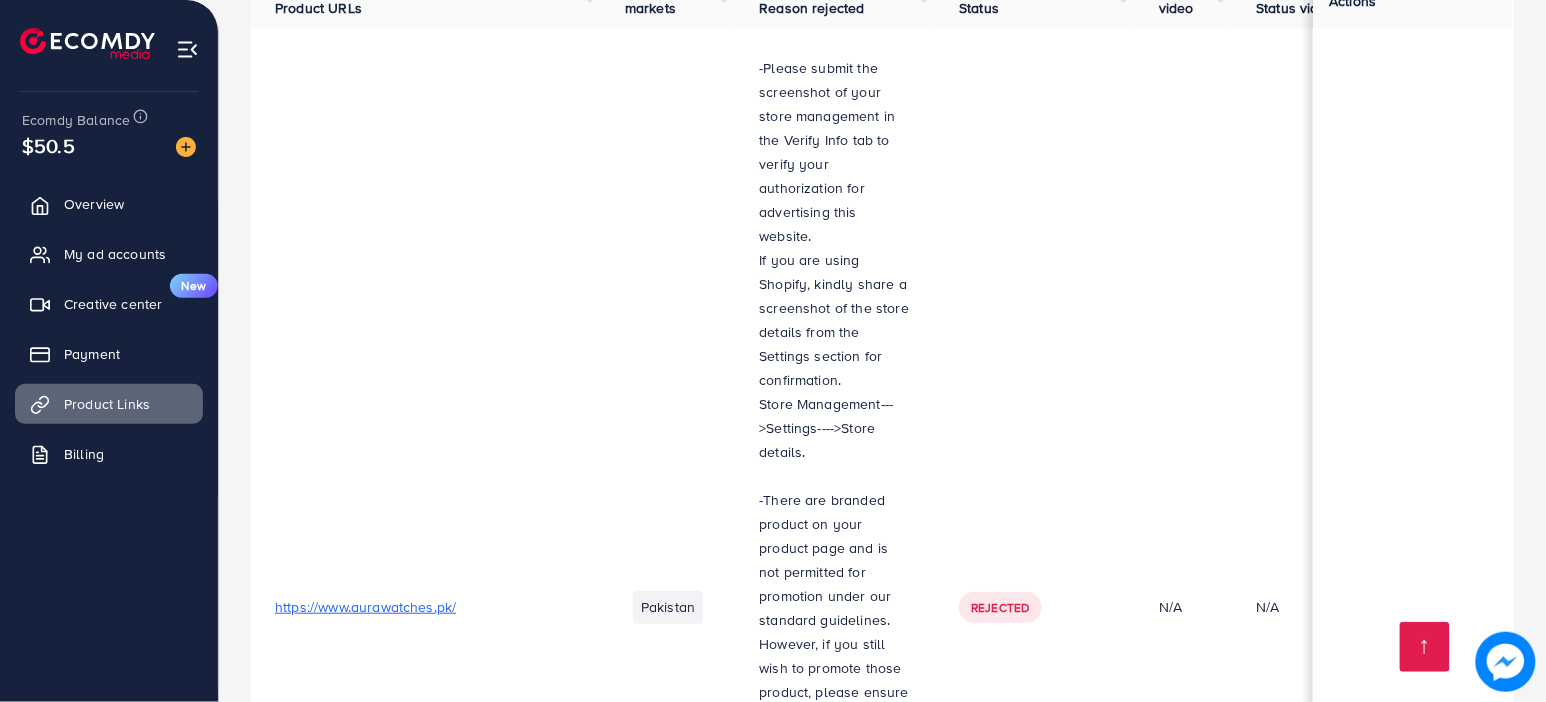 scroll, scrollTop: 0, scrollLeft: 0, axis: both 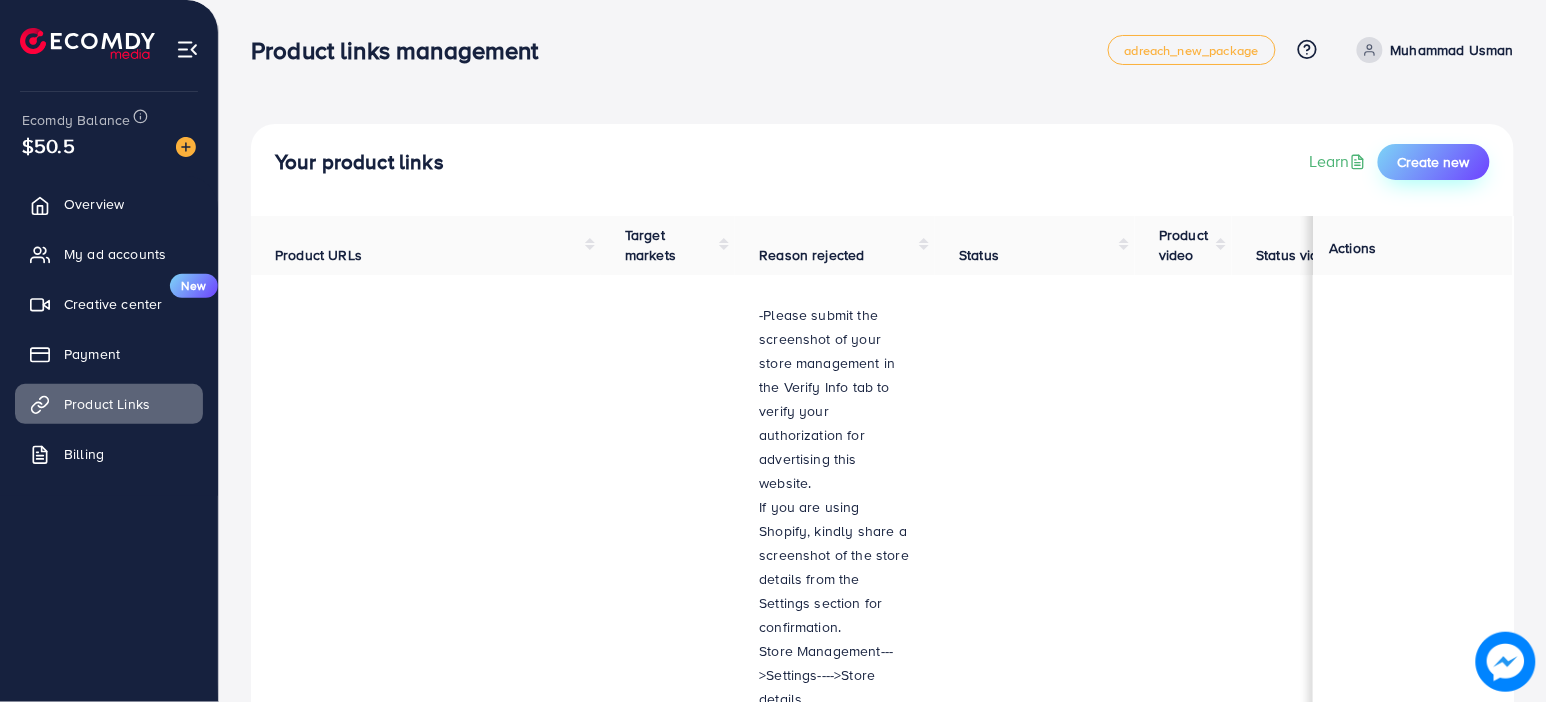 click on "Create new" at bounding box center [1434, 162] 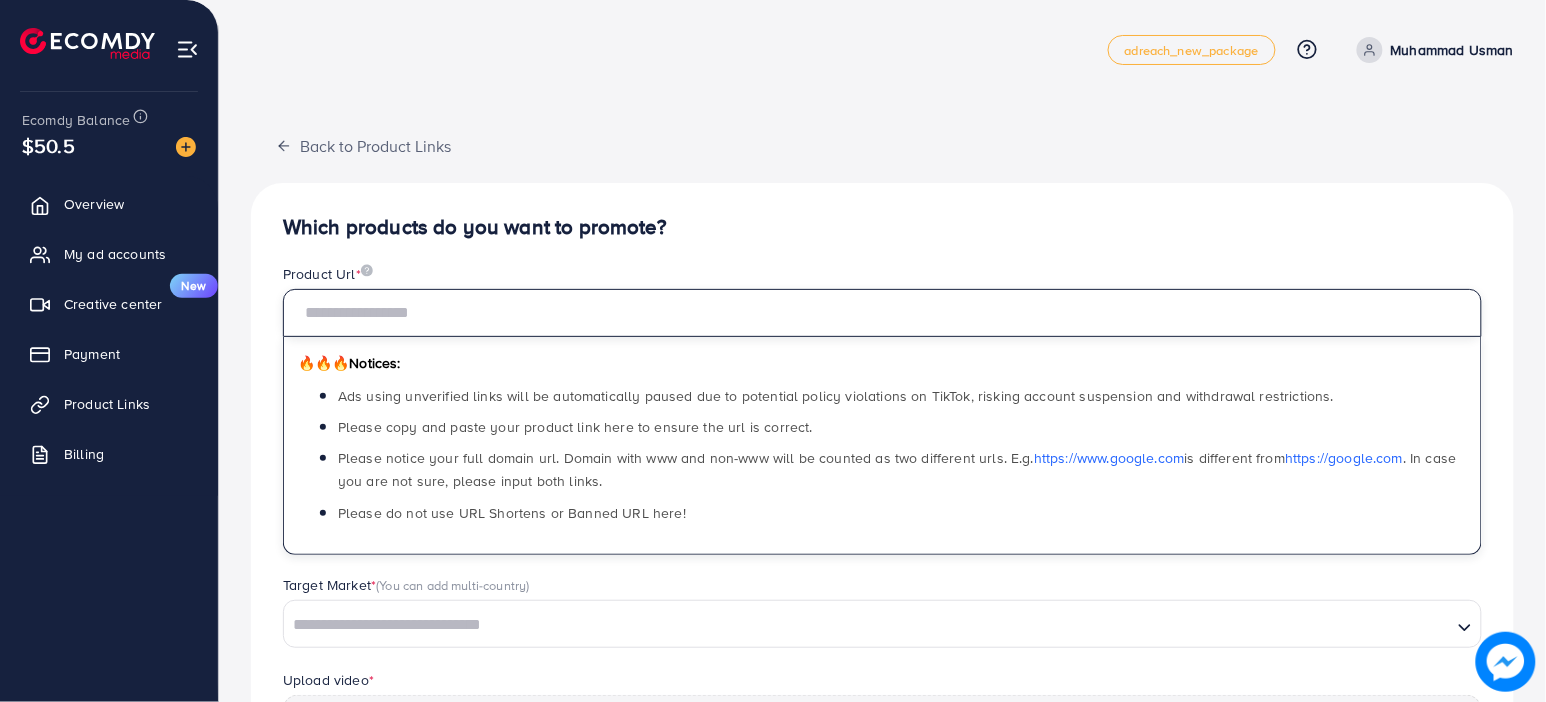 click at bounding box center [882, 313] 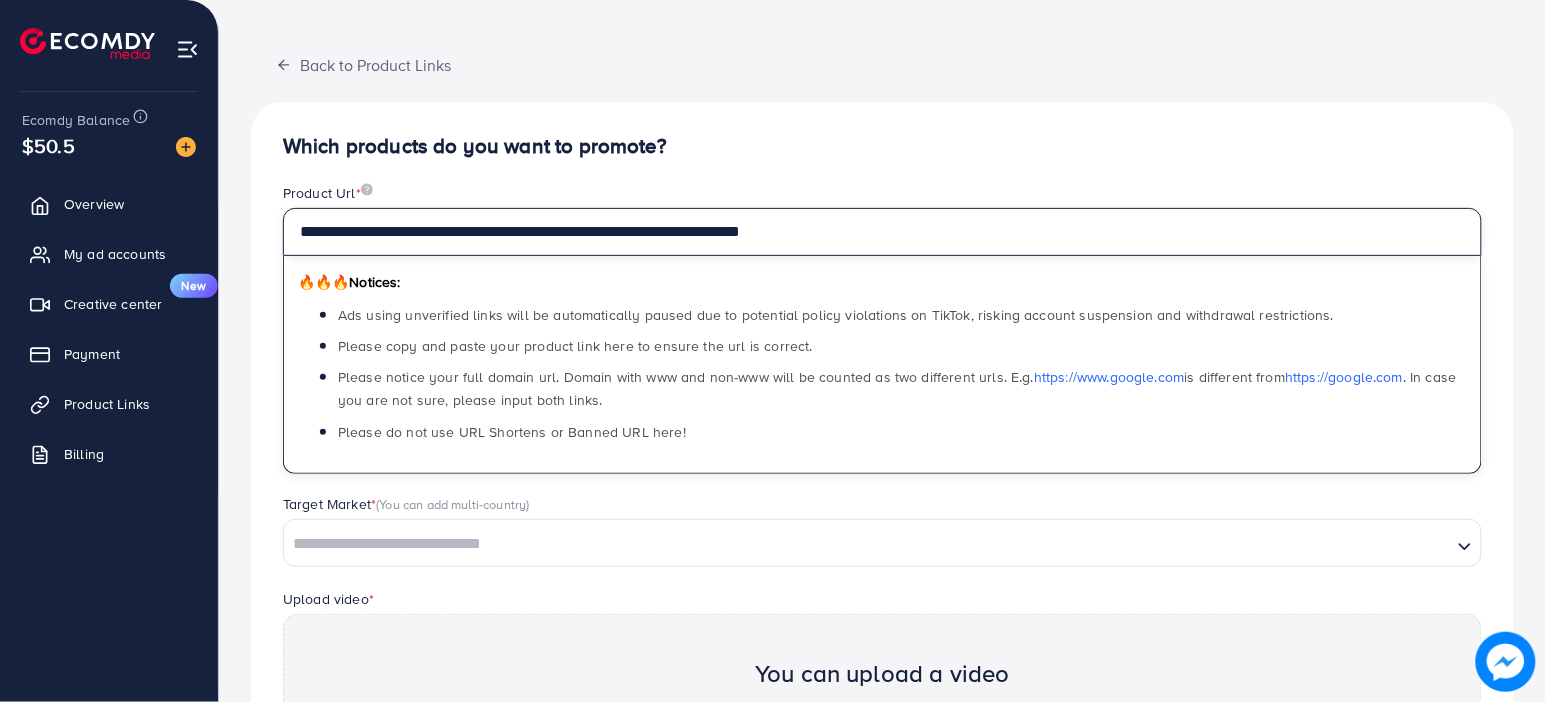 scroll, scrollTop: 85, scrollLeft: 0, axis: vertical 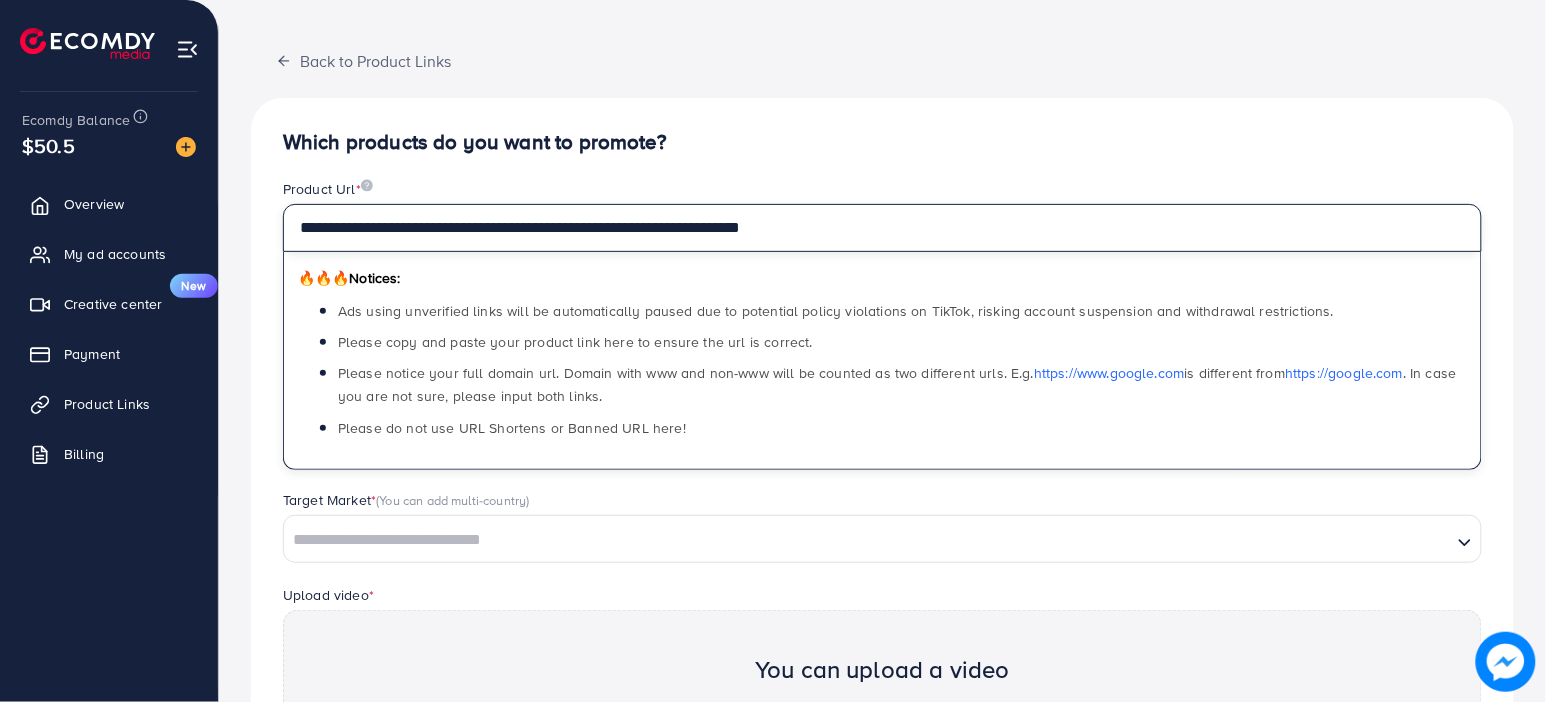 type on "**********" 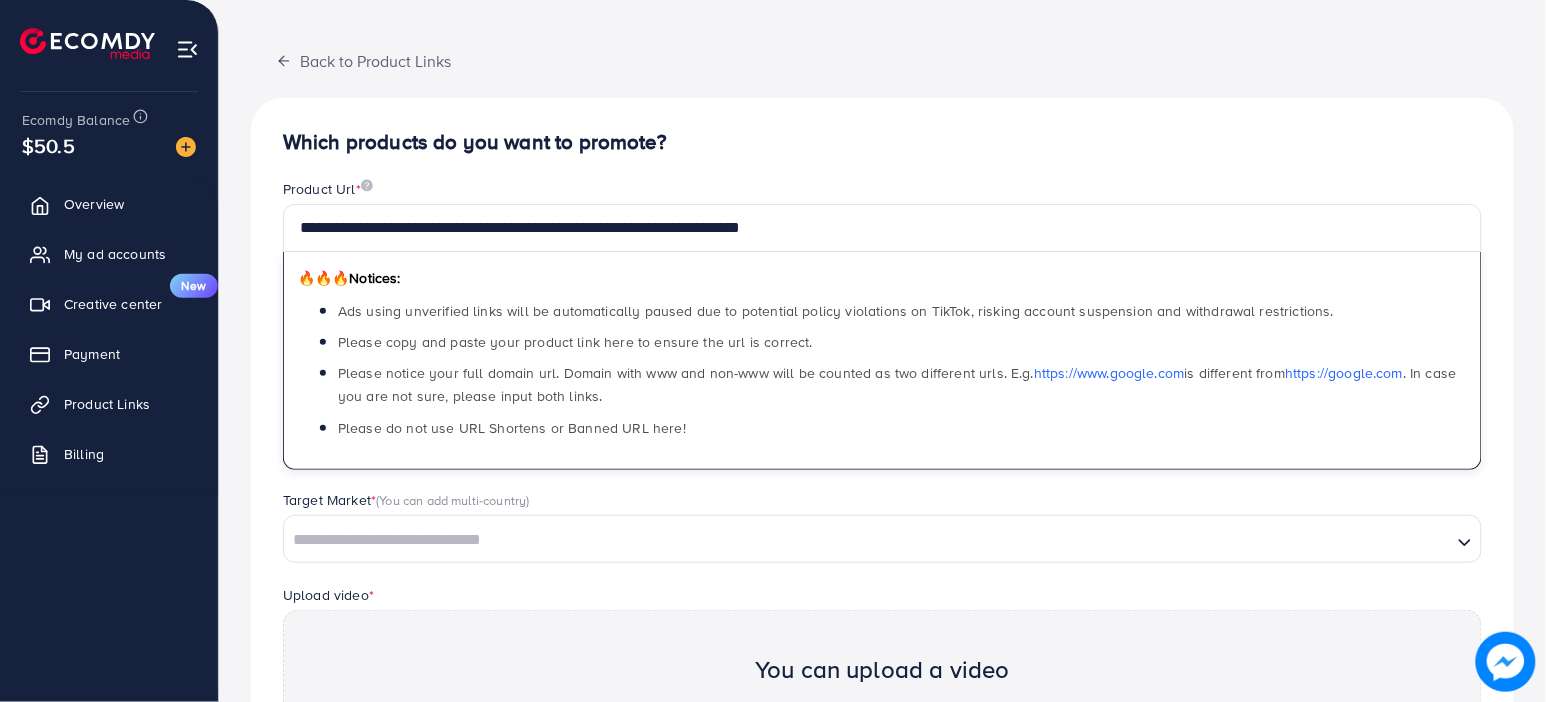 click on "Loading..." at bounding box center (882, 539) 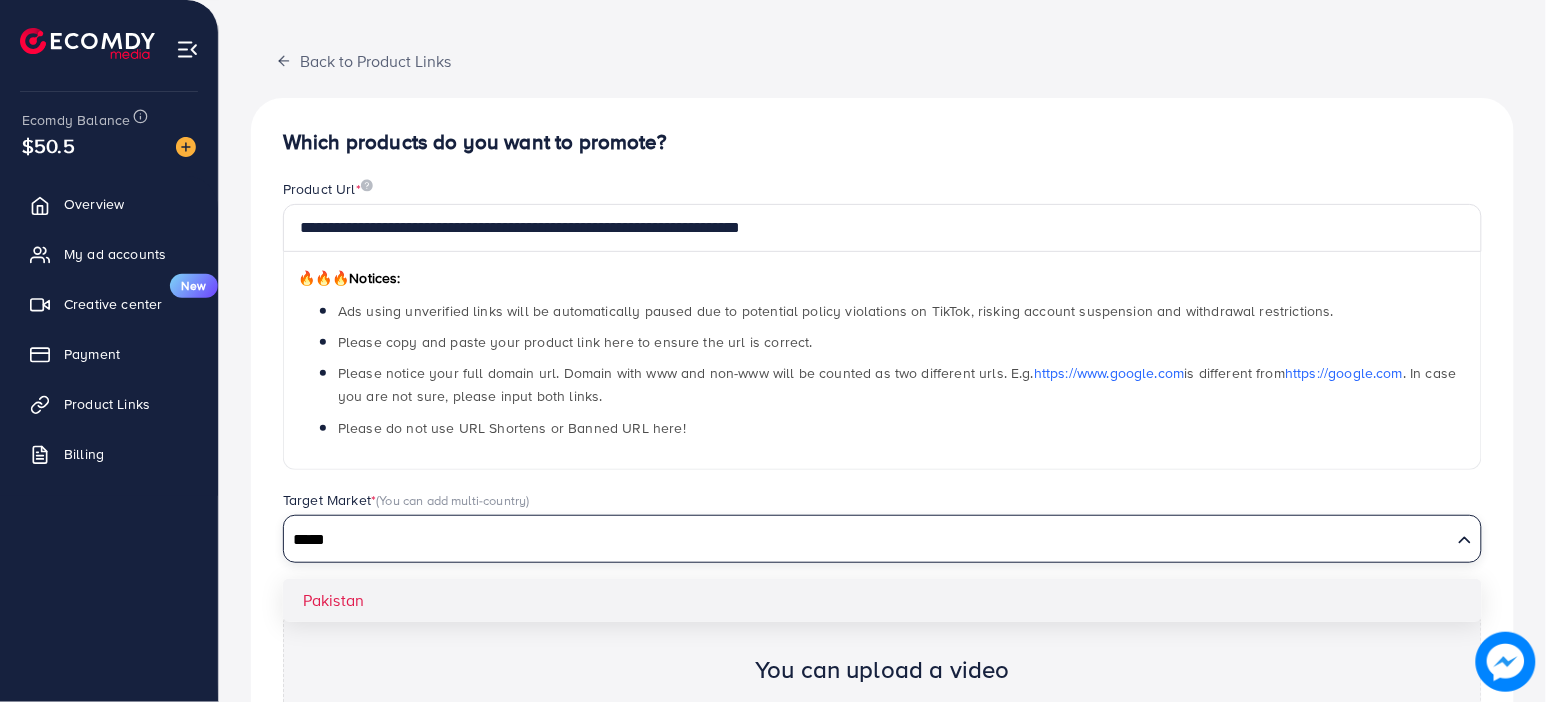 type on "*****" 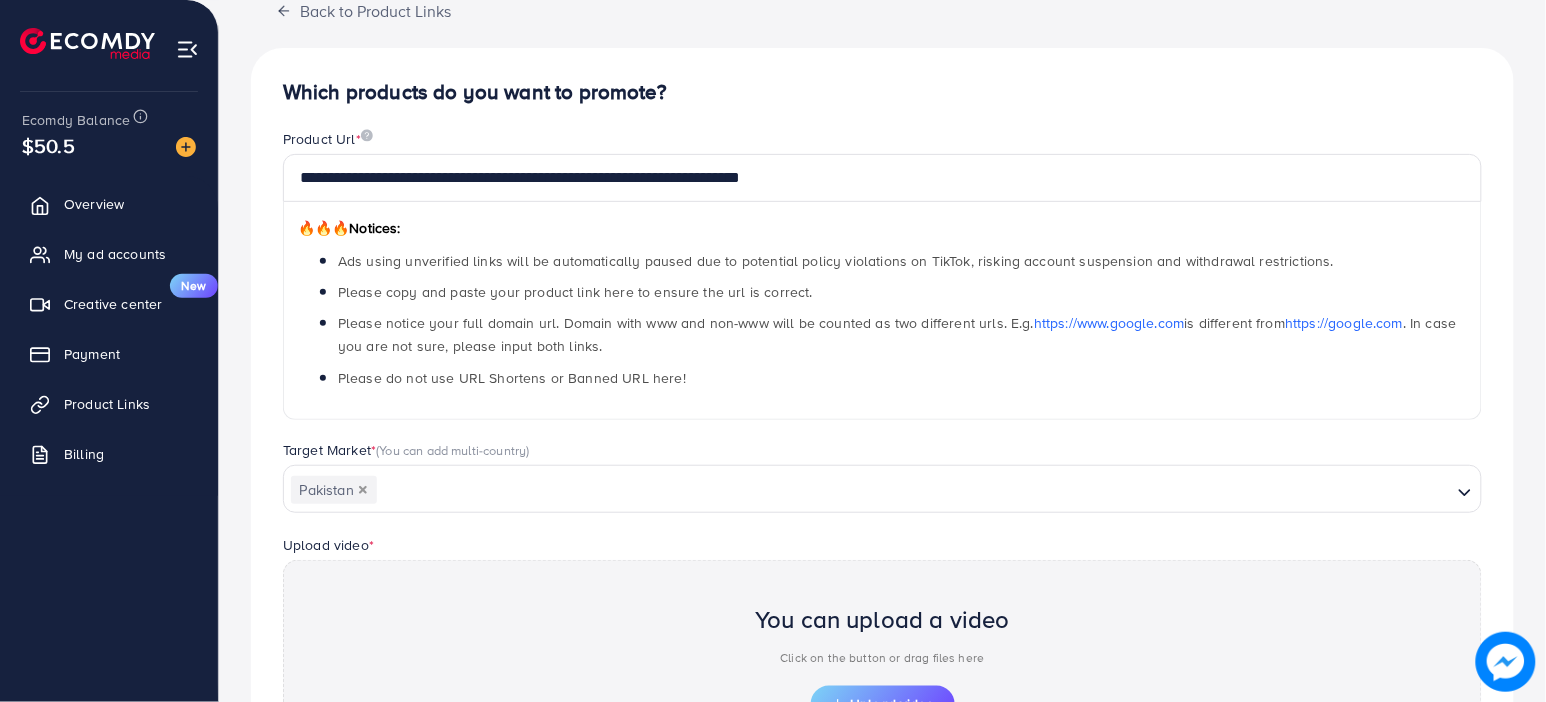 scroll, scrollTop: 404, scrollLeft: 0, axis: vertical 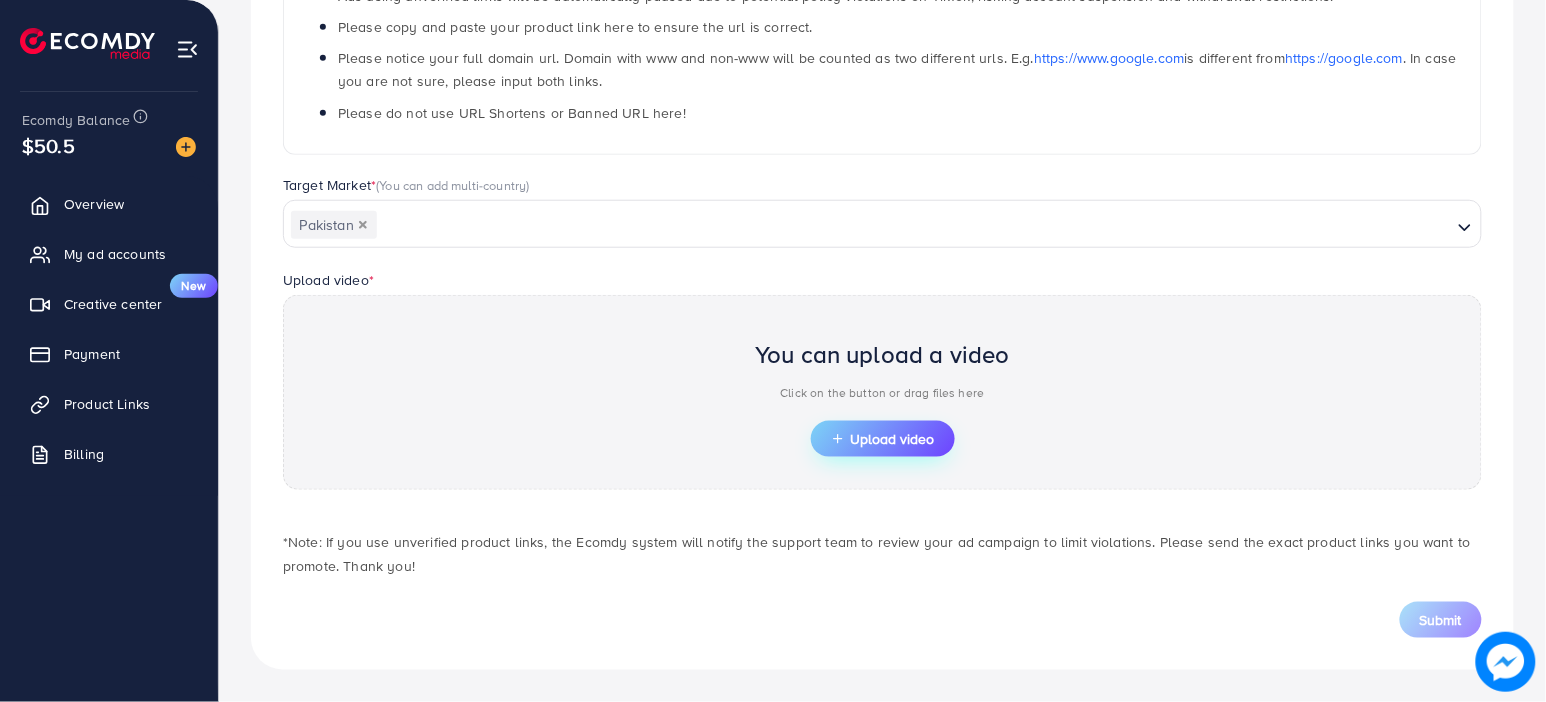 click on "Upload video" at bounding box center (883, 439) 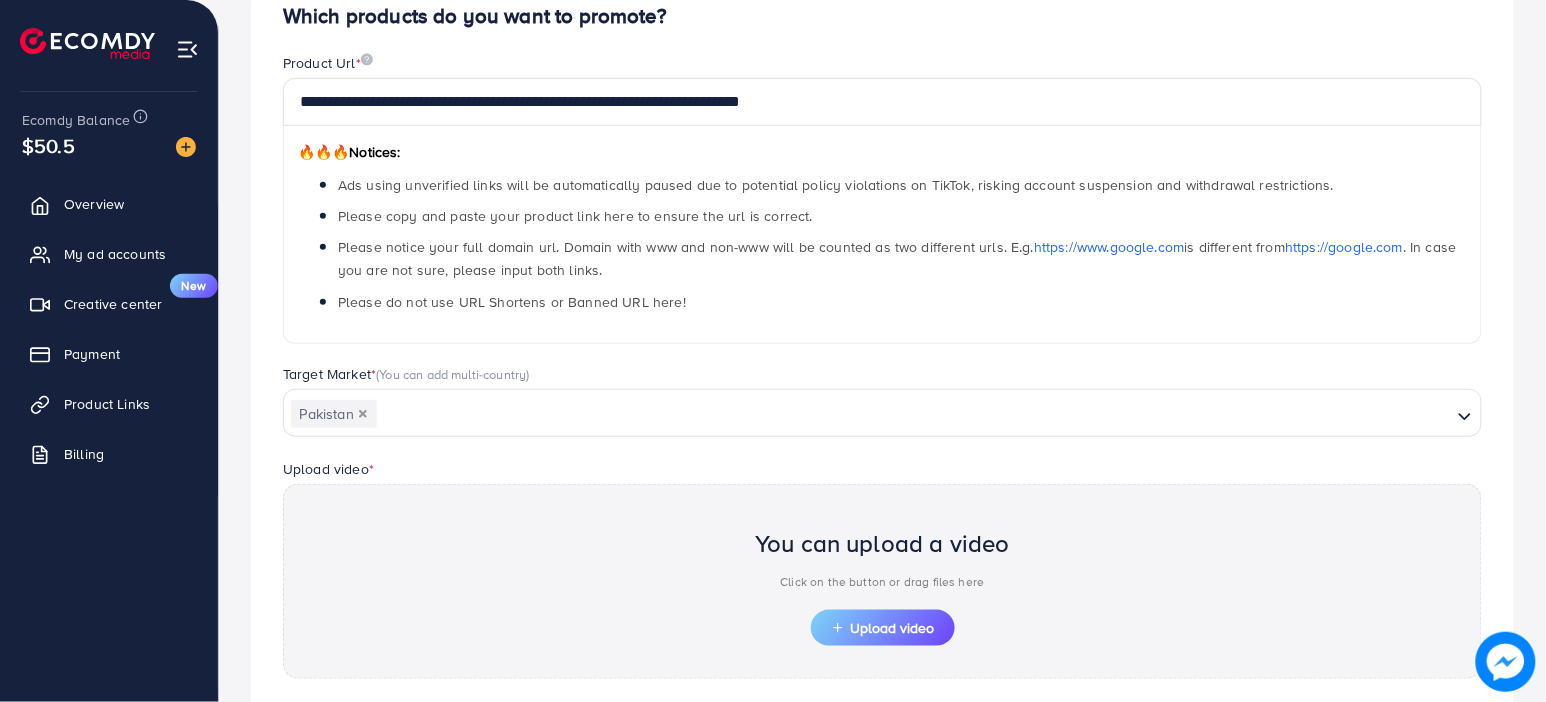 scroll, scrollTop: 404, scrollLeft: 0, axis: vertical 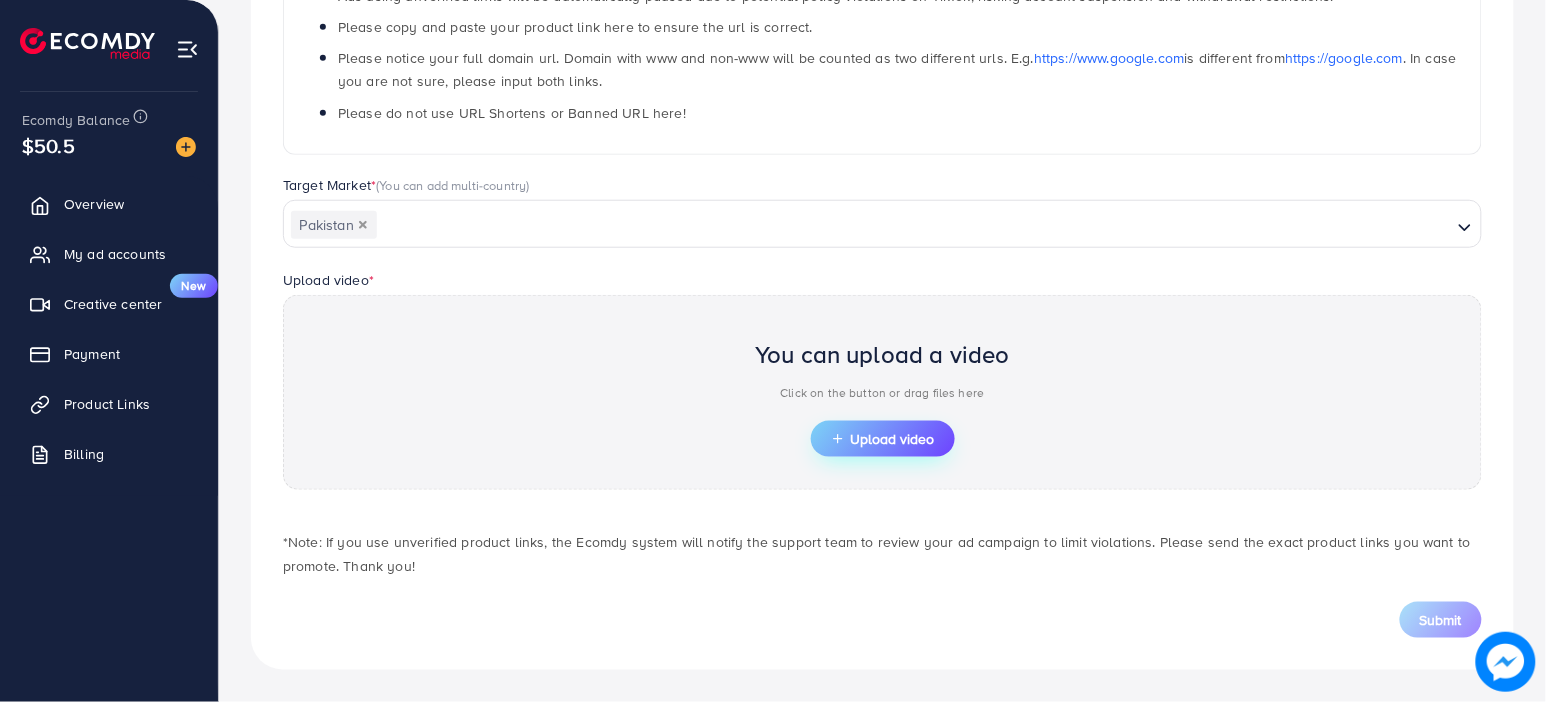 click on "Upload video" at bounding box center [883, 439] 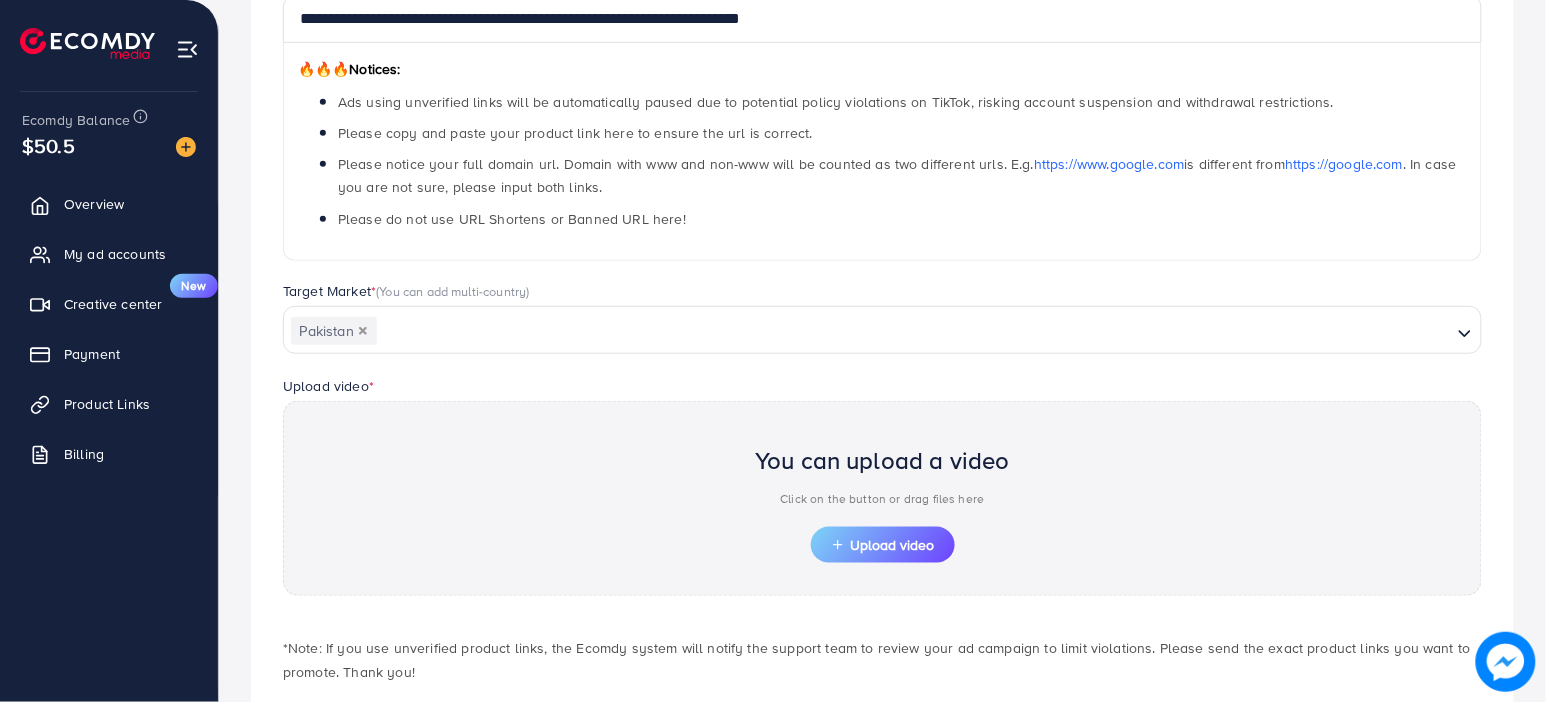 scroll, scrollTop: 404, scrollLeft: 0, axis: vertical 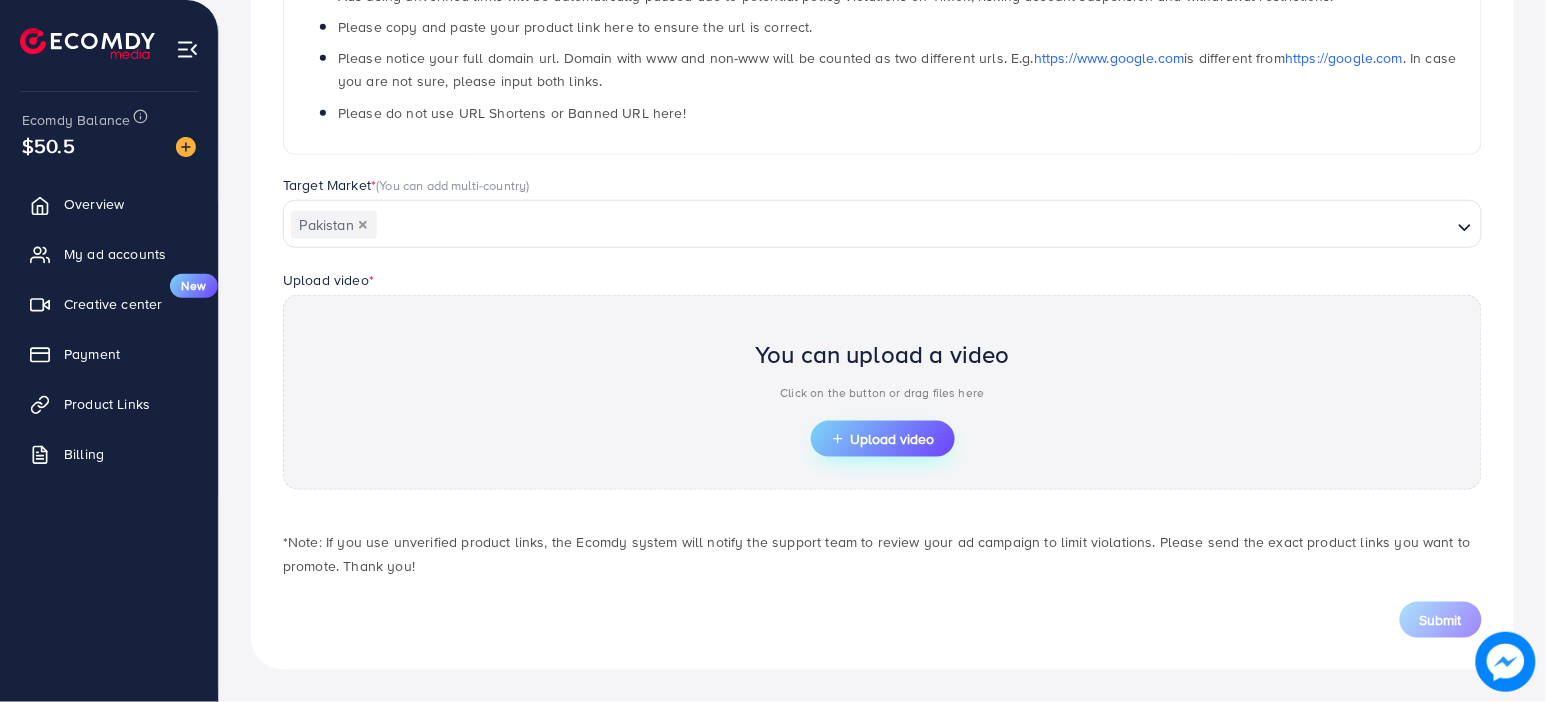 click on "Upload video" at bounding box center [883, 439] 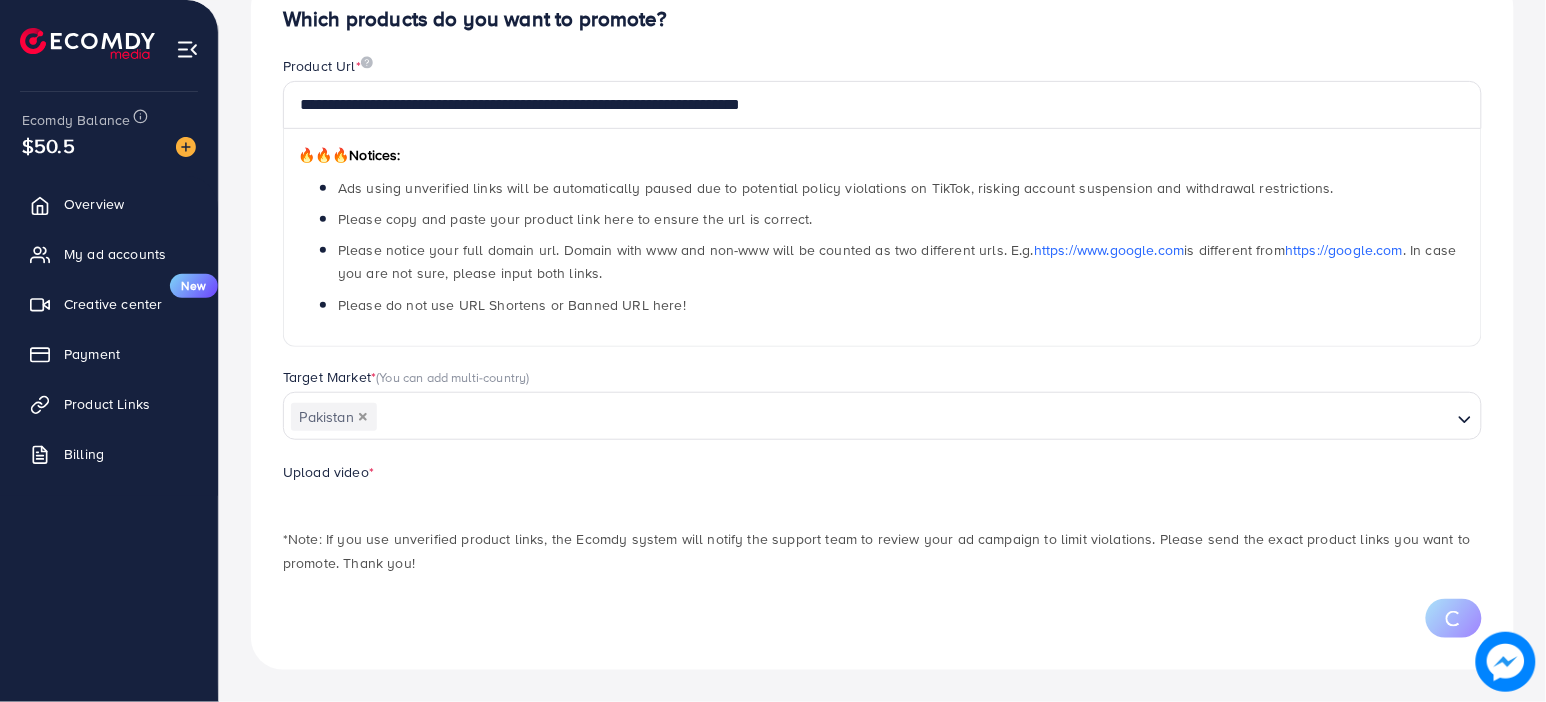 scroll, scrollTop: 404, scrollLeft: 0, axis: vertical 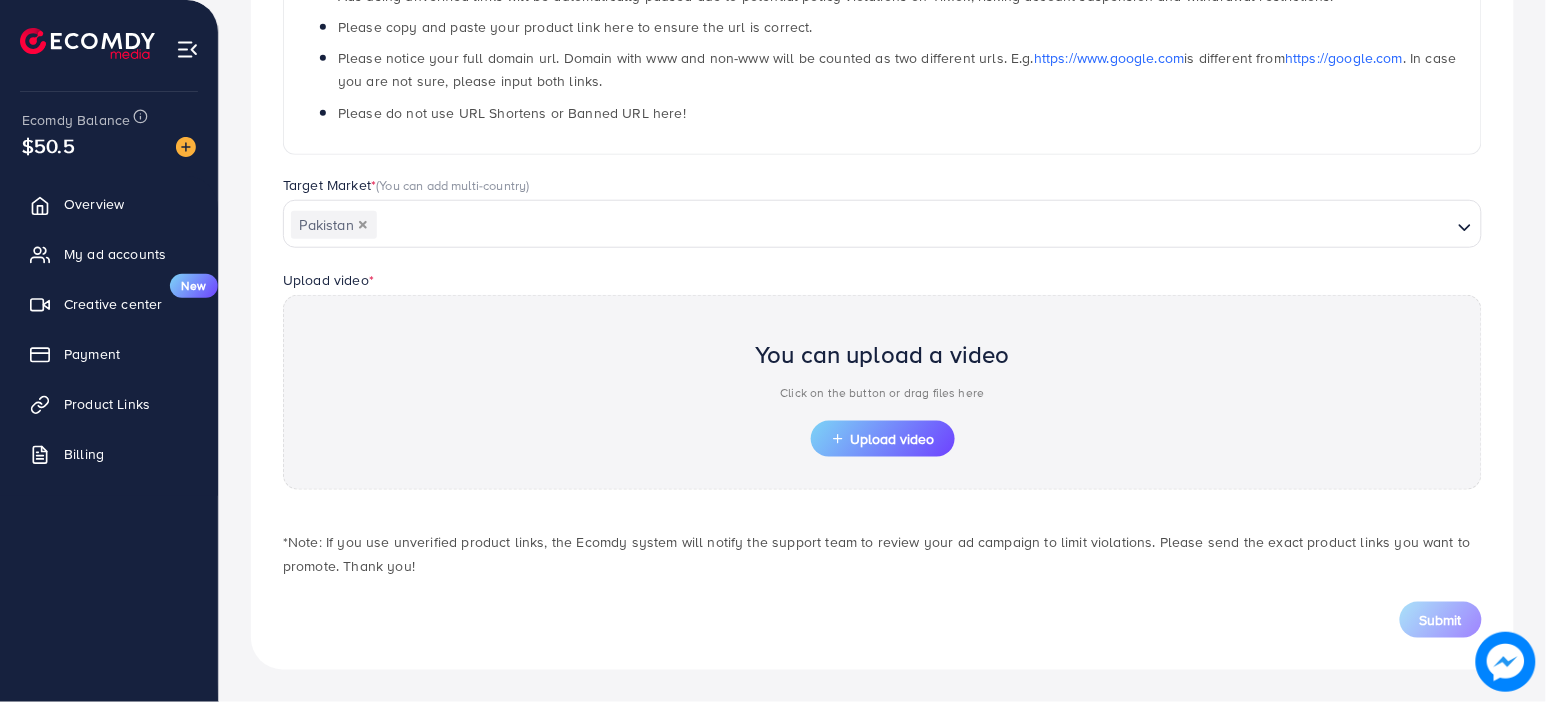 click on "Click on the button or drag files here" at bounding box center [882, 393] 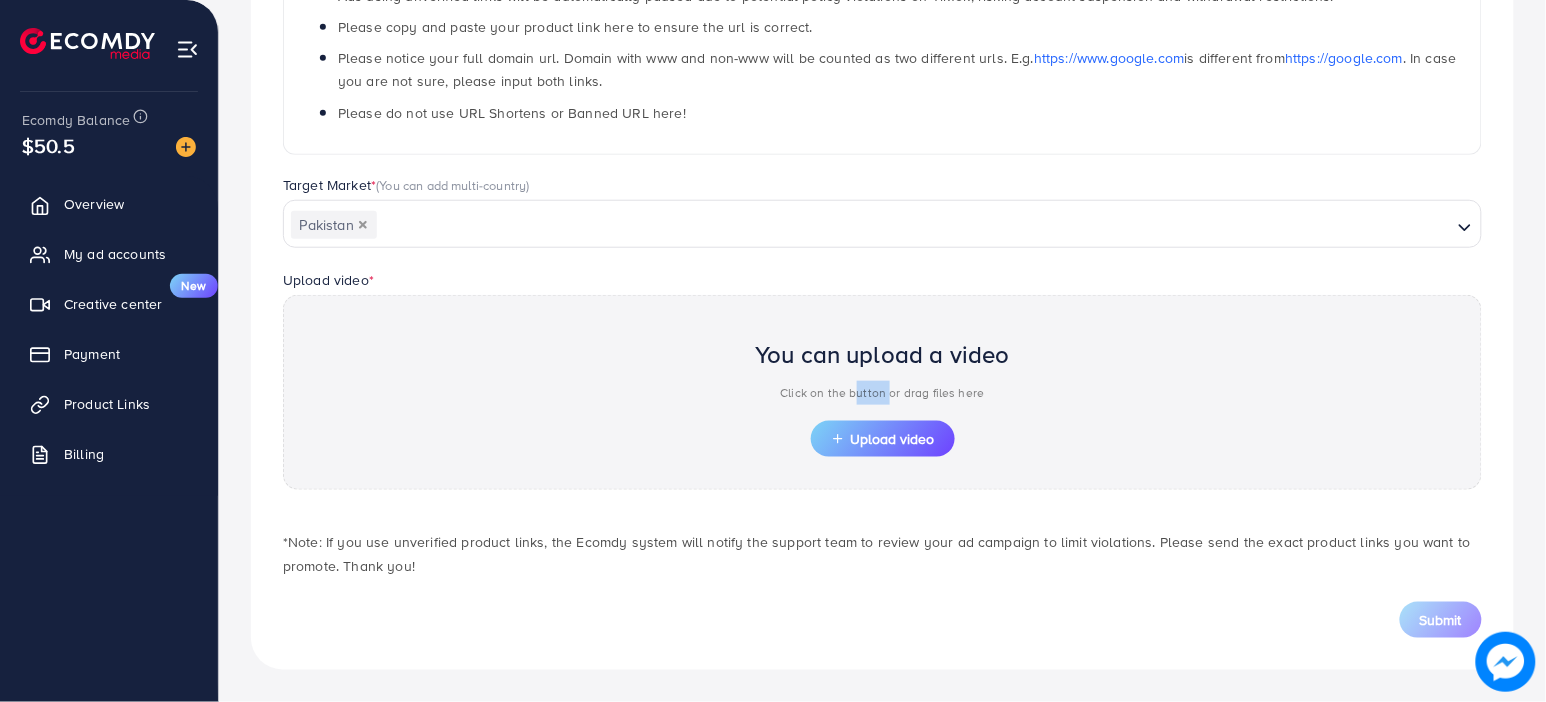 click on "Click on the button or drag files here" at bounding box center [882, 393] 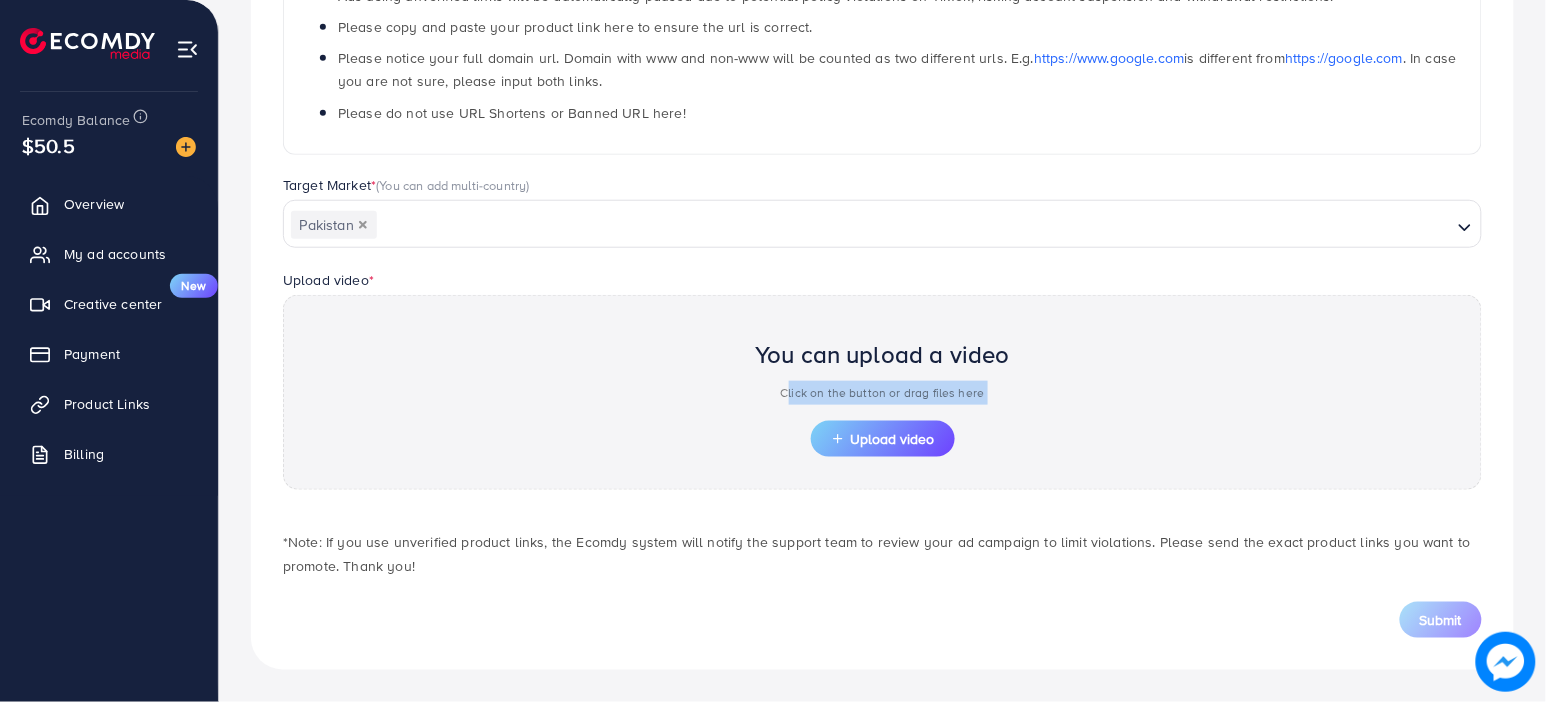 click on "Click on the button or drag files here" at bounding box center (882, 393) 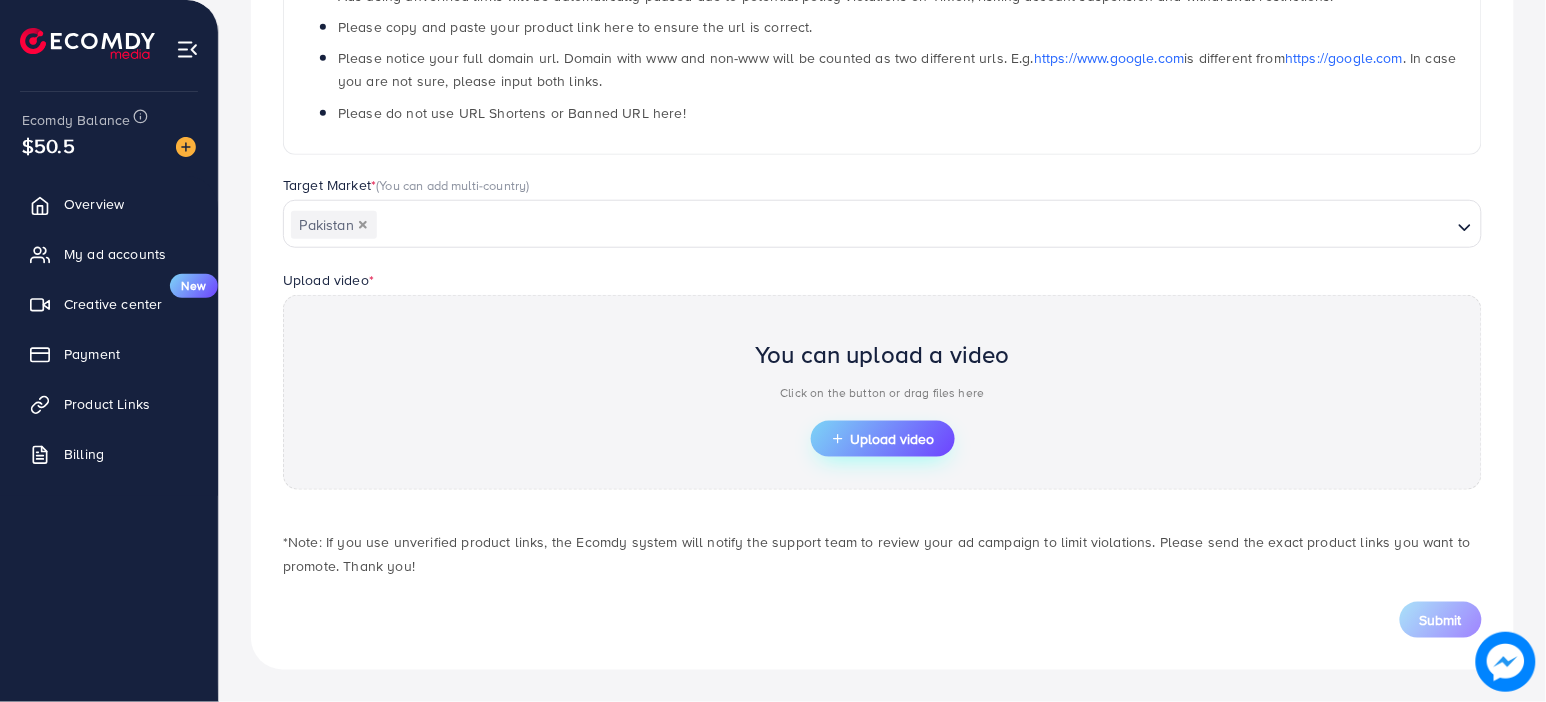 click on "Upload video" at bounding box center (883, 439) 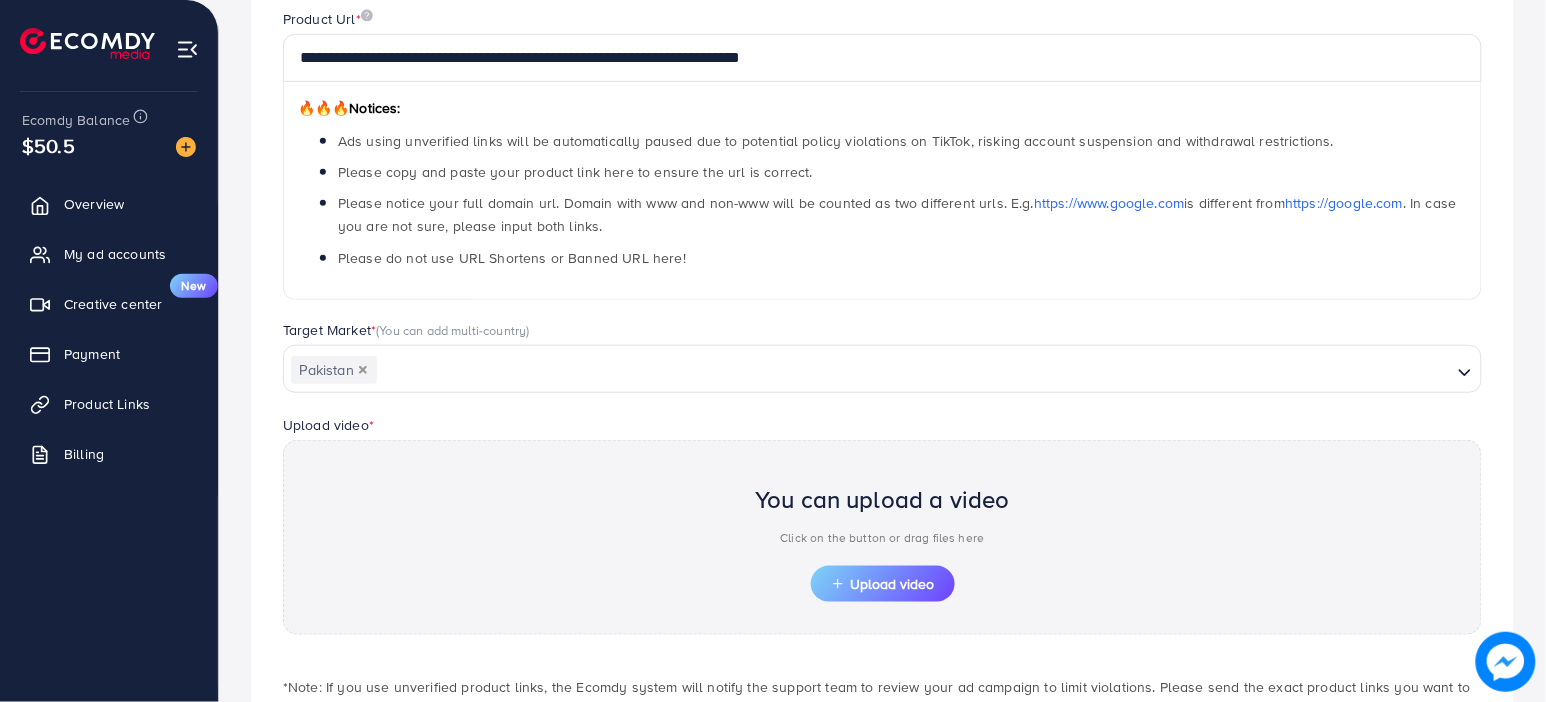 scroll, scrollTop: 404, scrollLeft: 0, axis: vertical 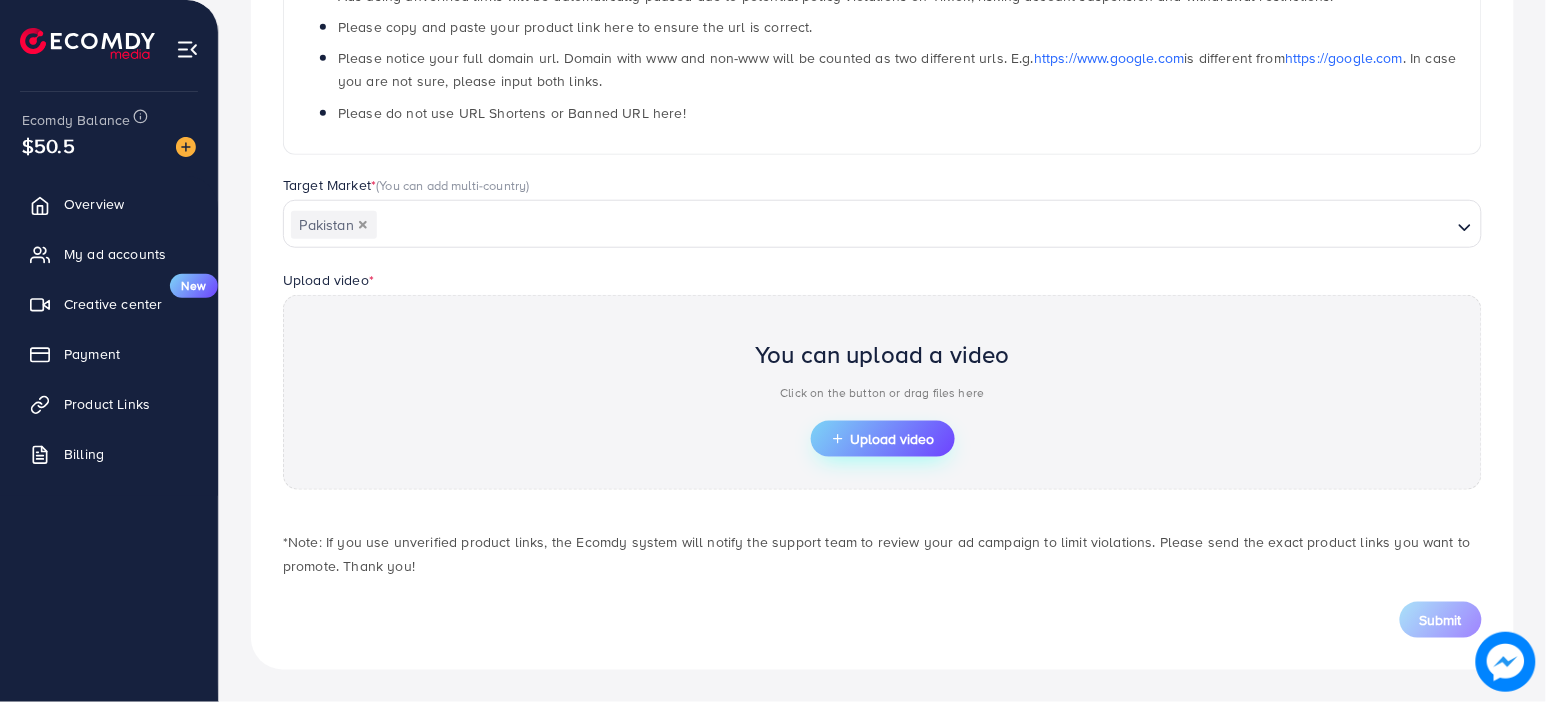 click on "Upload video" at bounding box center (883, 439) 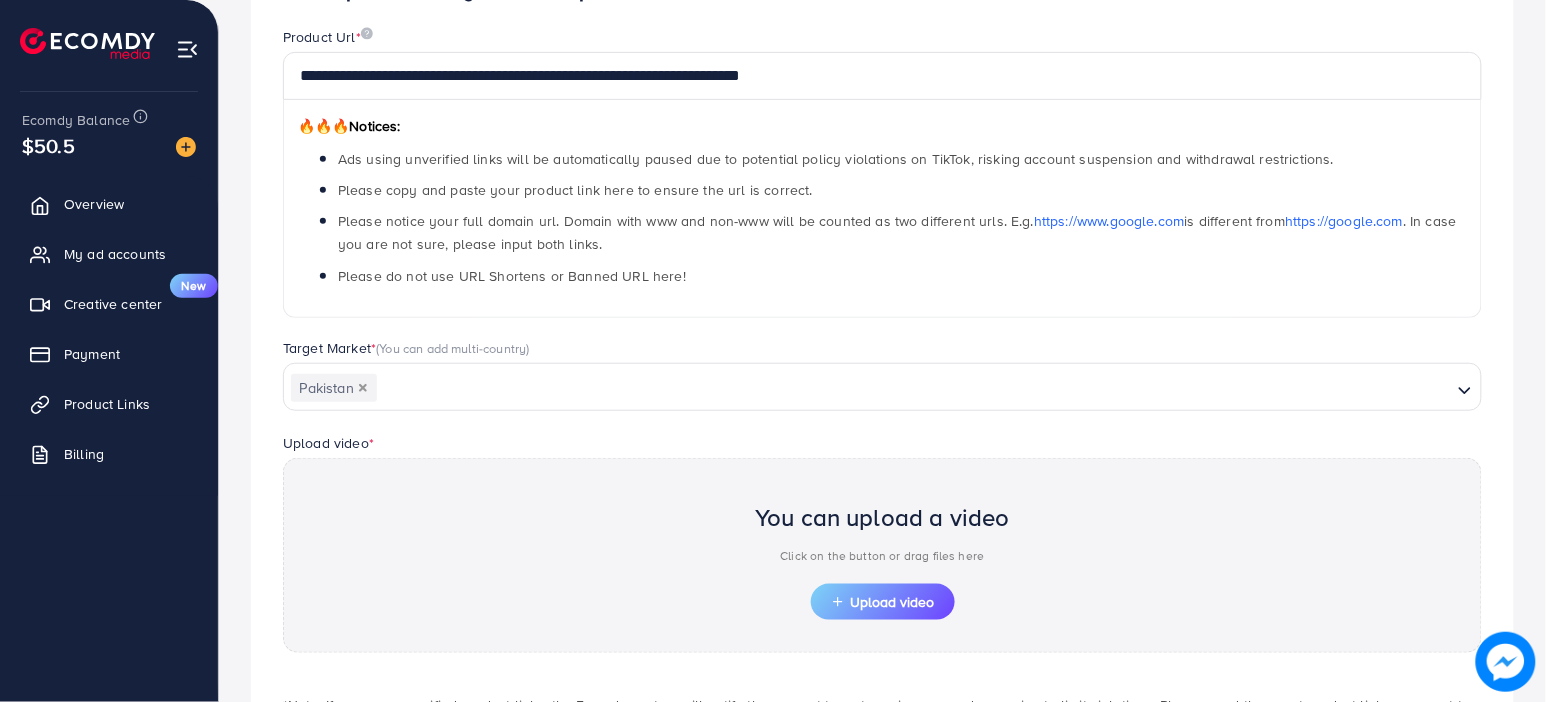 scroll, scrollTop: 336, scrollLeft: 0, axis: vertical 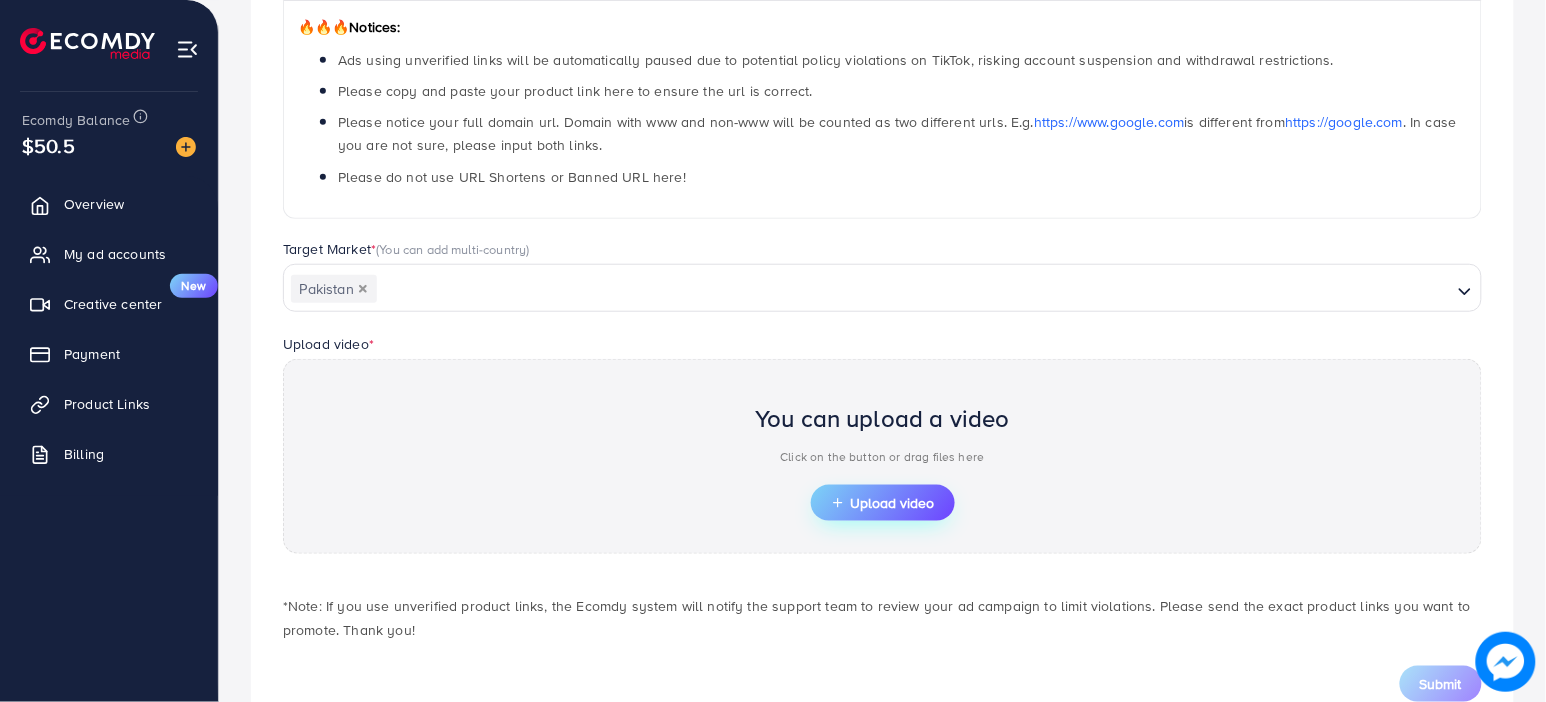 click on "Upload video" at bounding box center [883, 503] 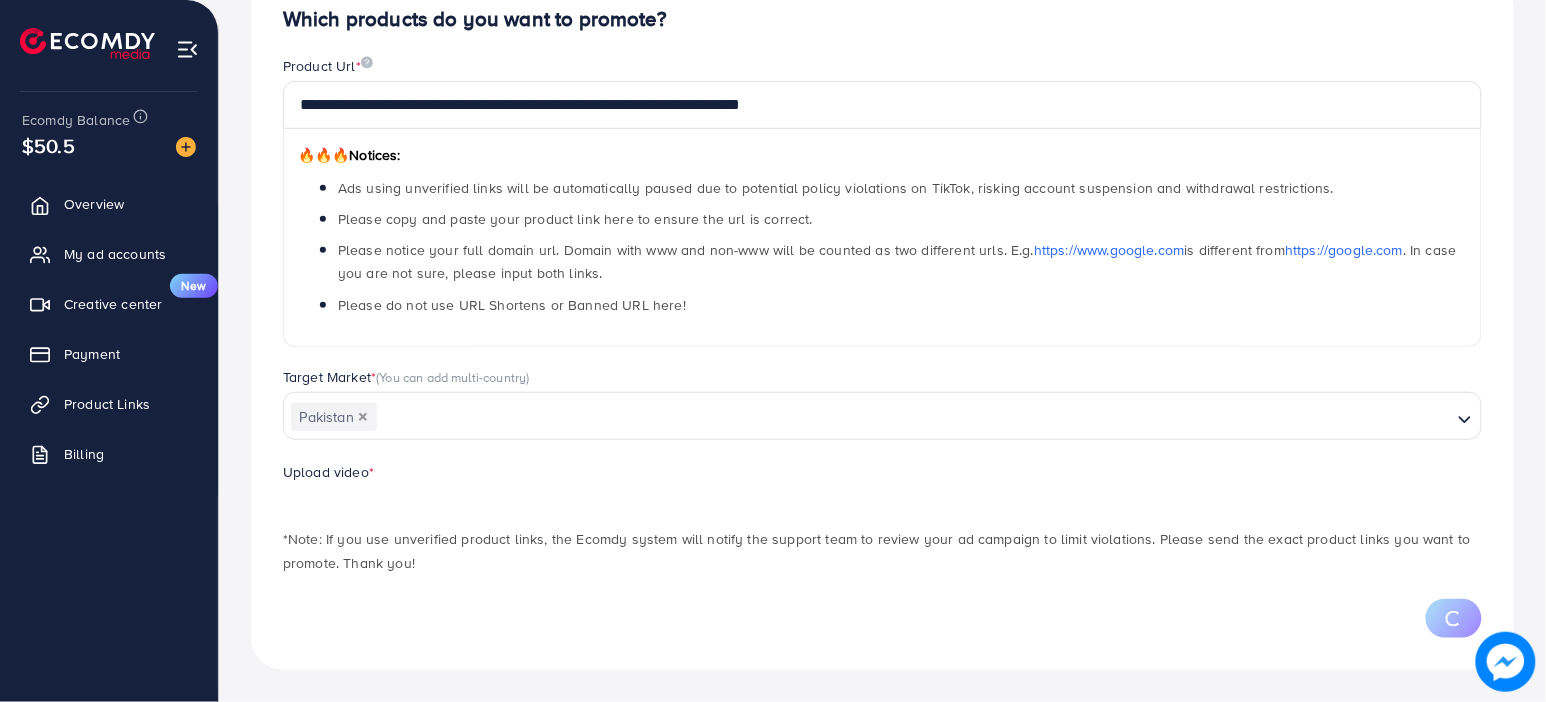 scroll, scrollTop: 336, scrollLeft: 0, axis: vertical 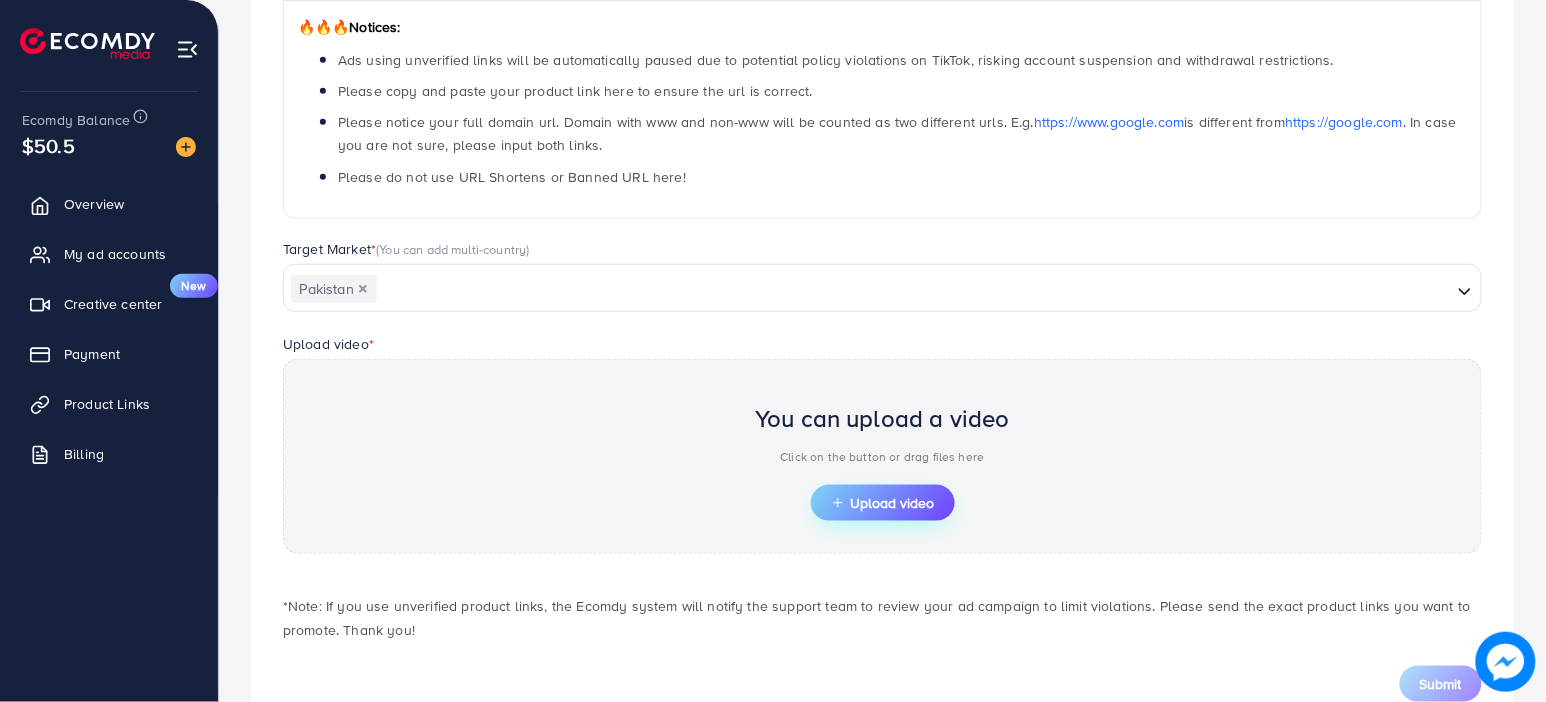 click on "Upload video" at bounding box center [883, 503] 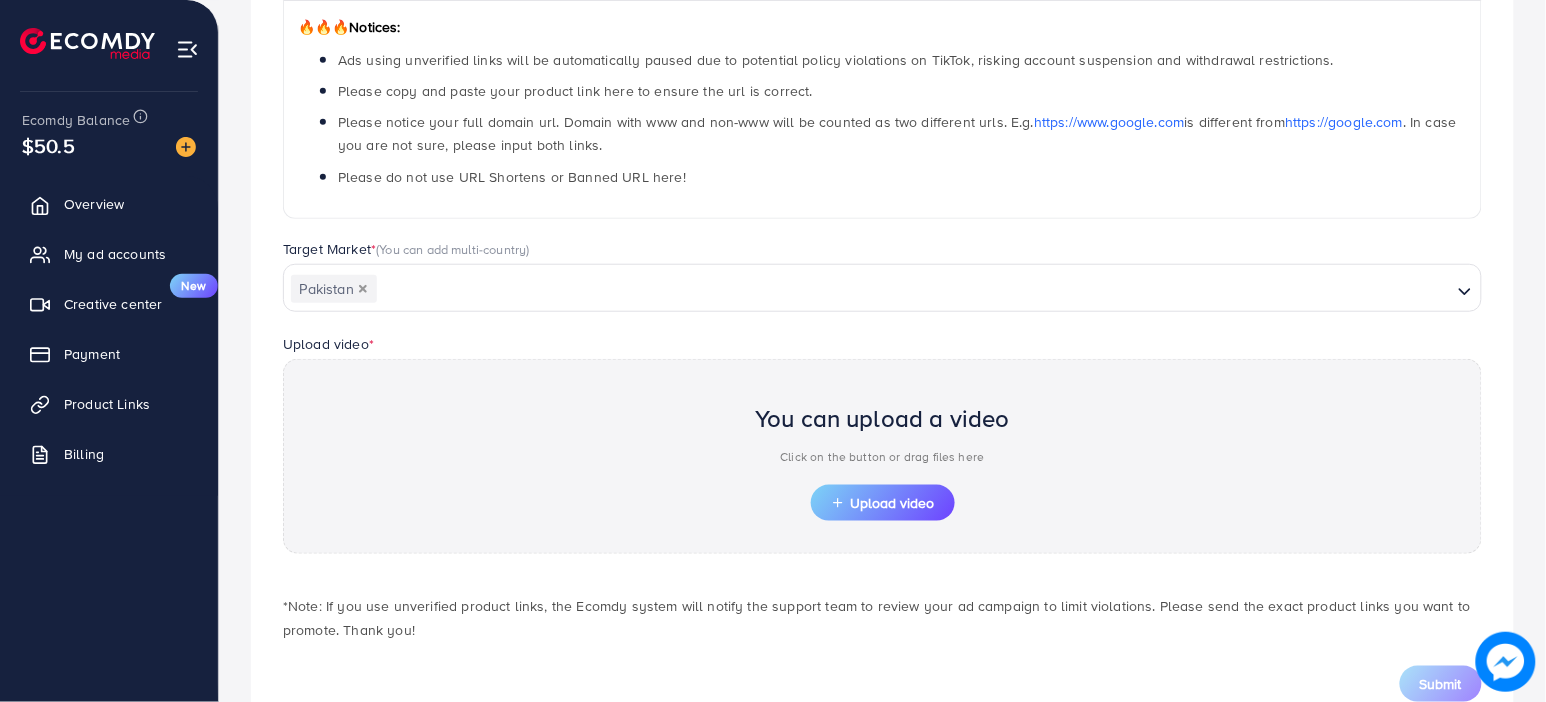 scroll, scrollTop: 0, scrollLeft: 0, axis: both 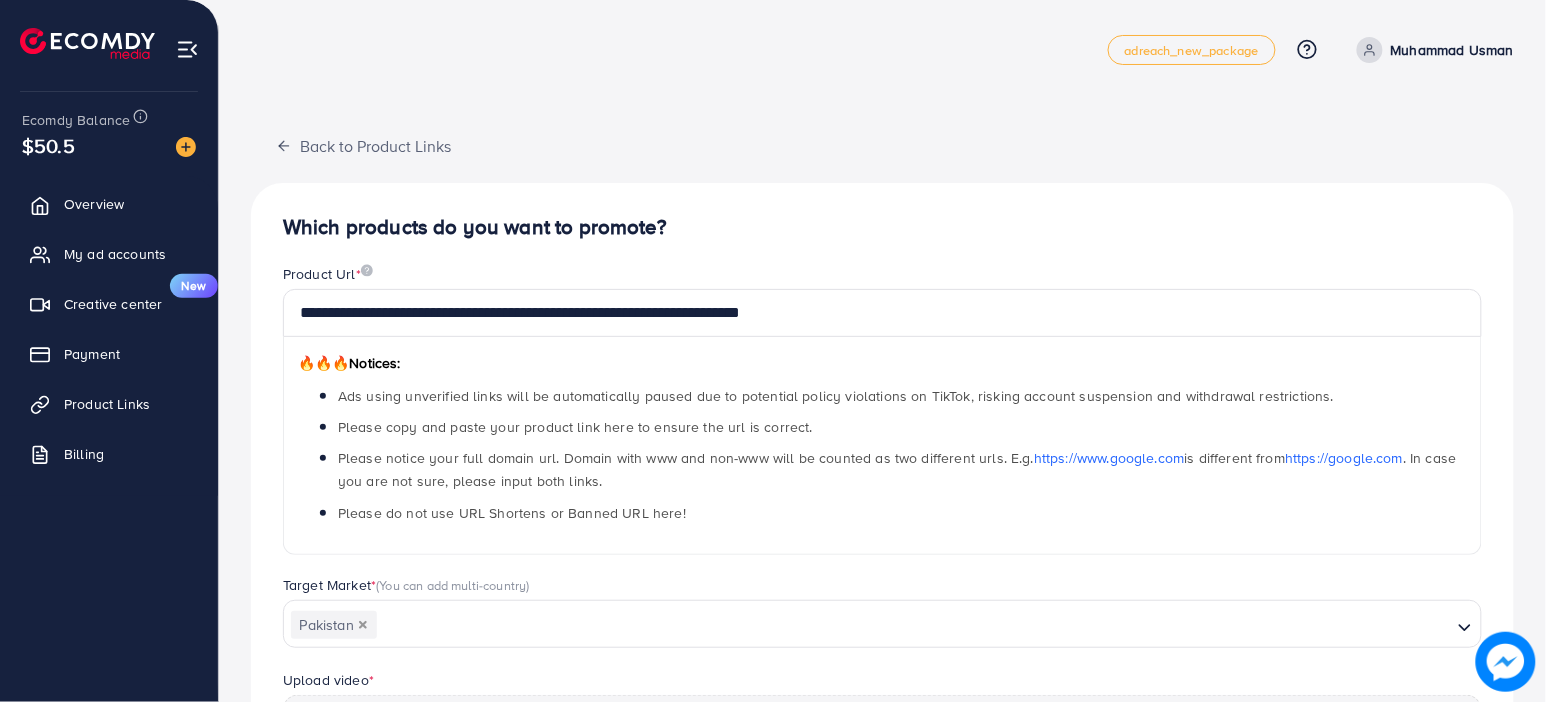 click on "Muhammad Usman" at bounding box center (1452, 50) 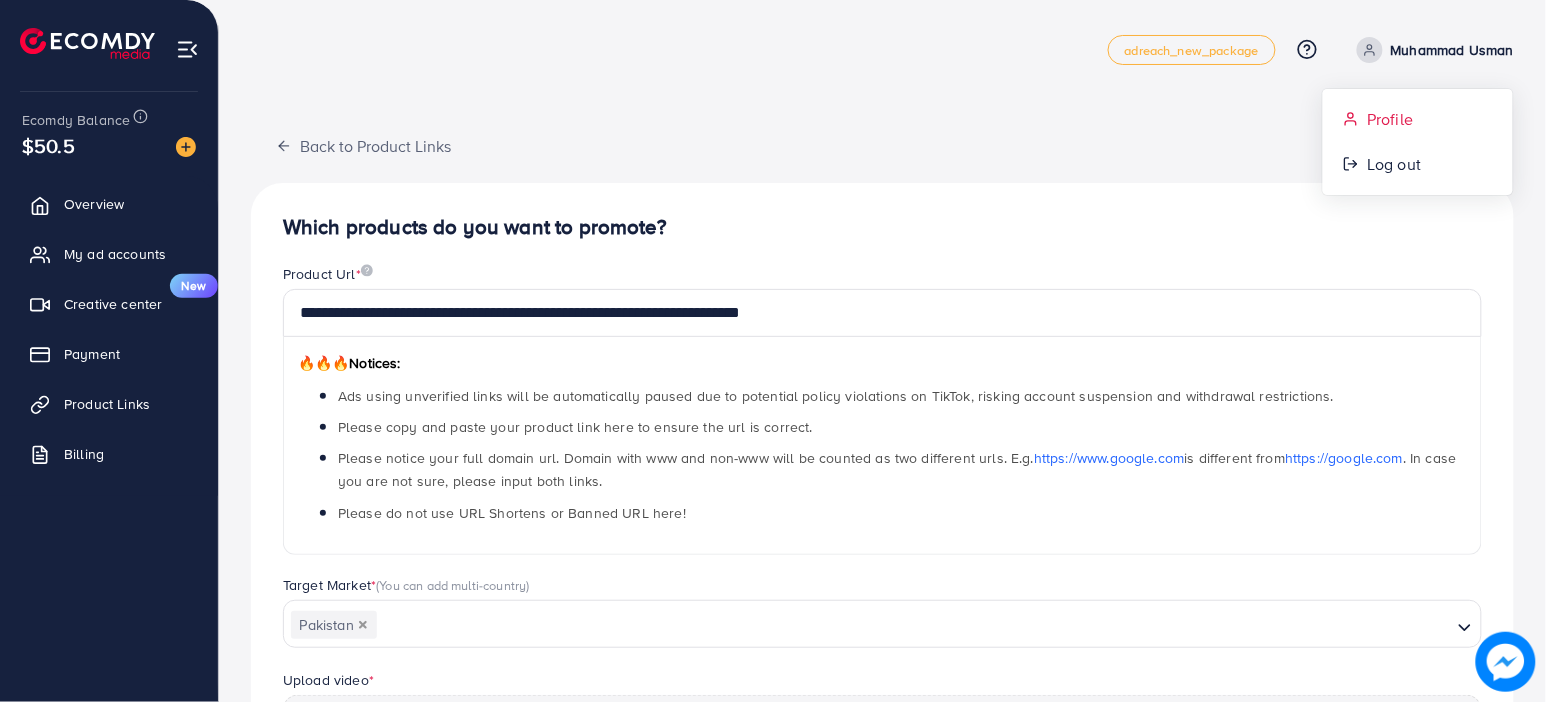 click on "Profile" at bounding box center [1390, 119] 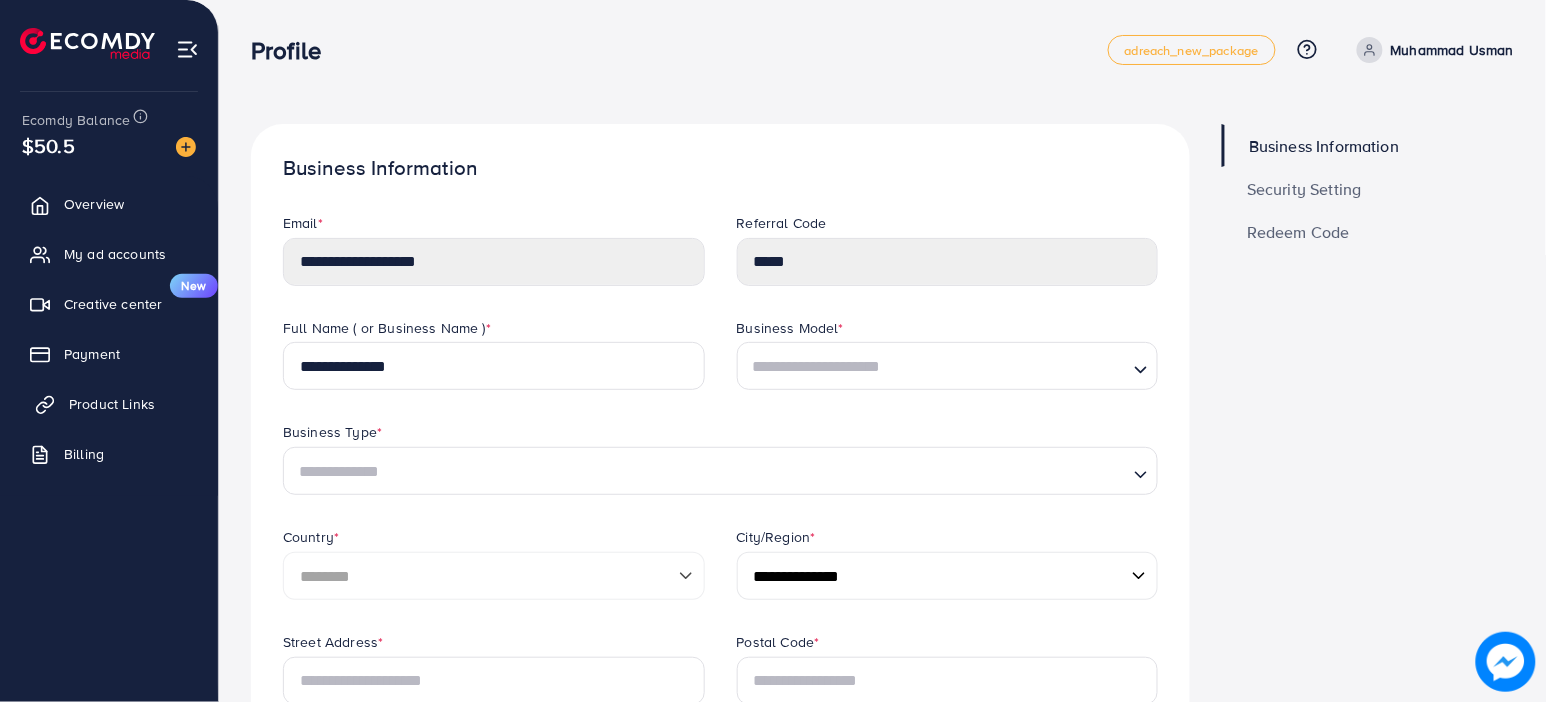 click on "Product Links" at bounding box center (112, 404) 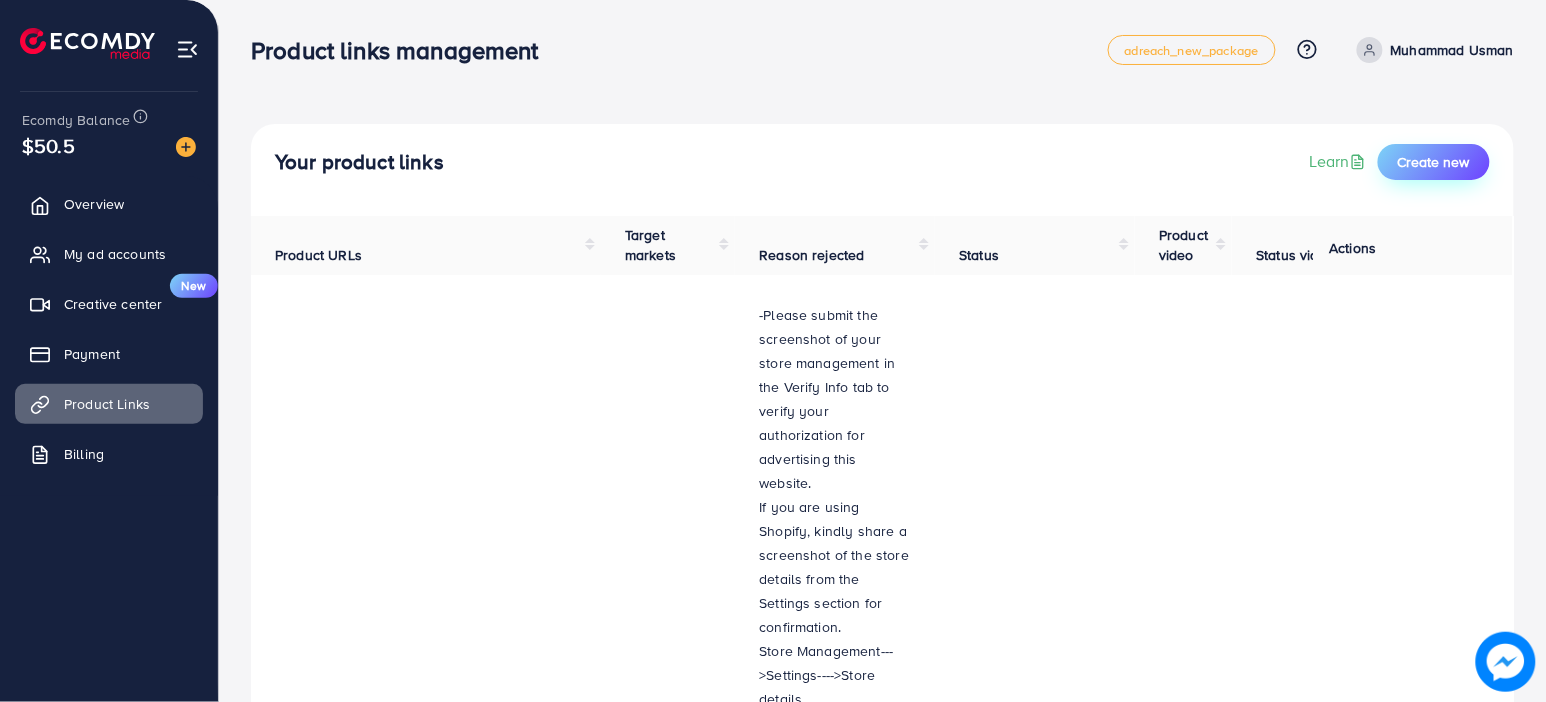 click on "Create new" at bounding box center (1434, 162) 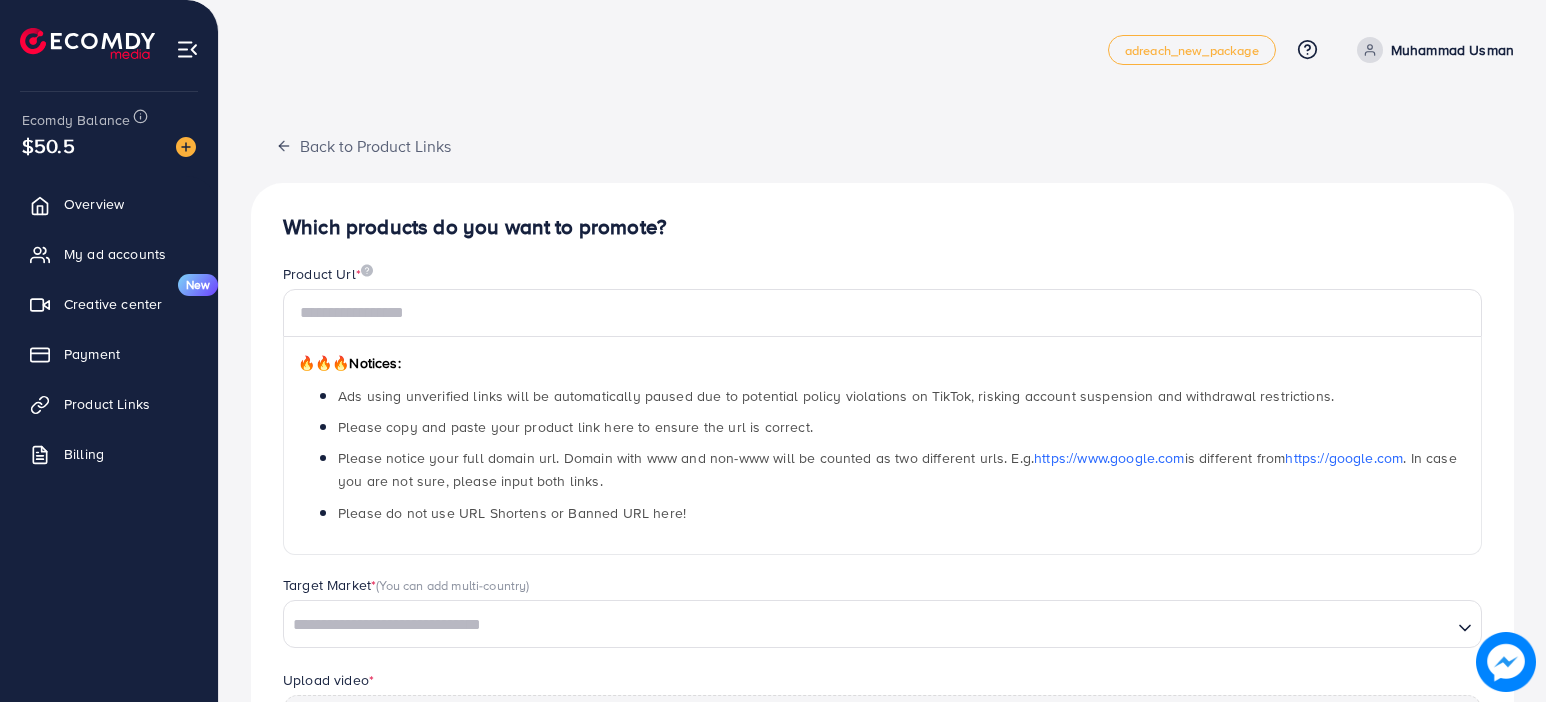 scroll, scrollTop: 0, scrollLeft: 0, axis: both 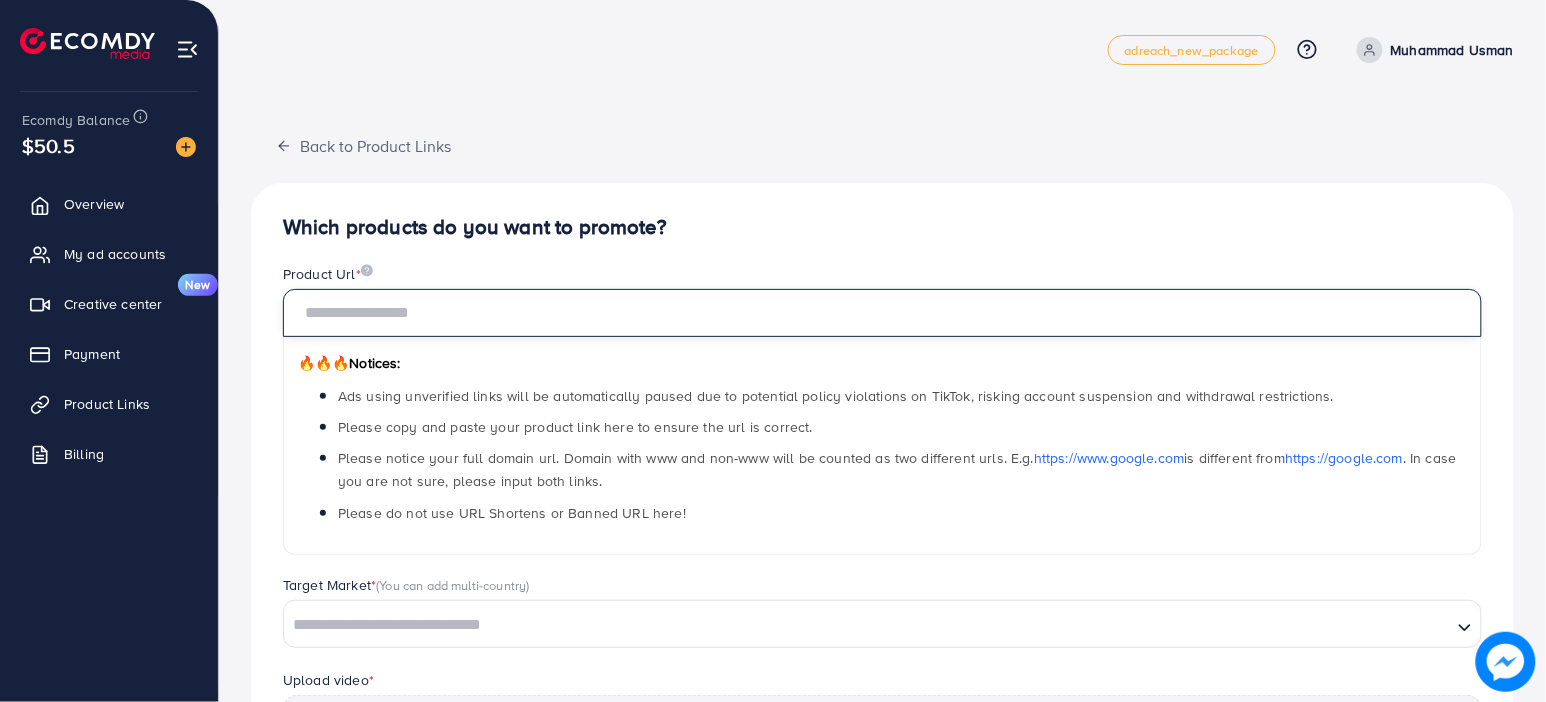 click at bounding box center (882, 313) 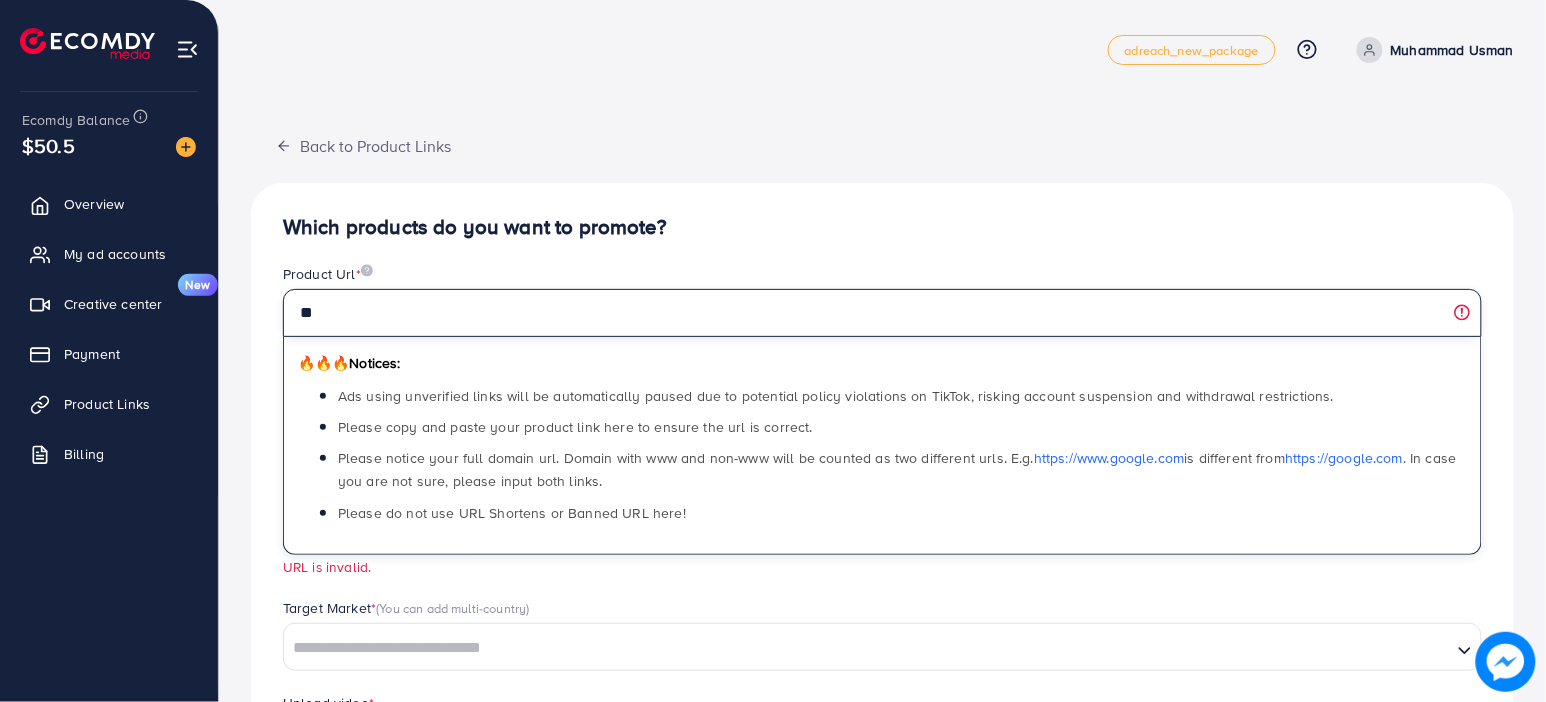 type on "*" 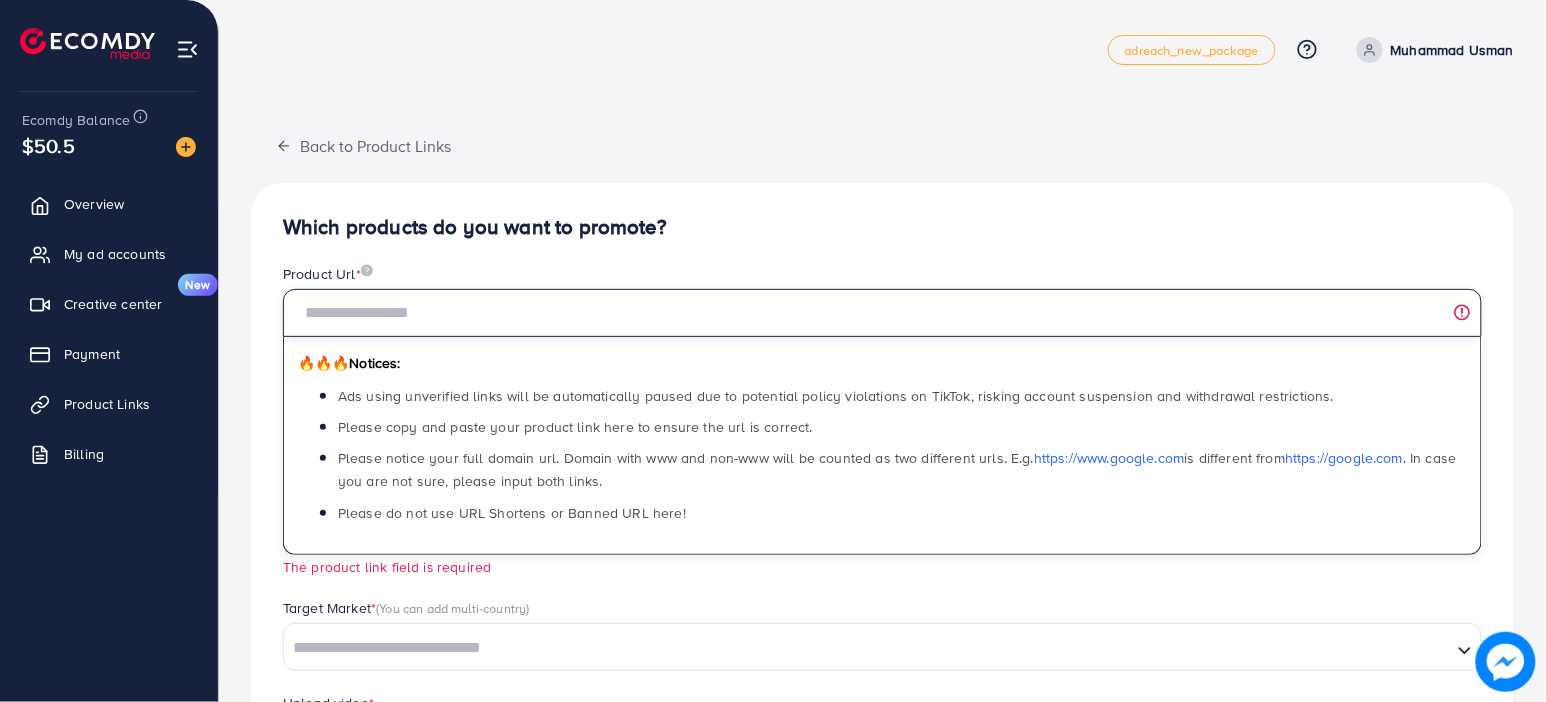 click at bounding box center (882, 313) 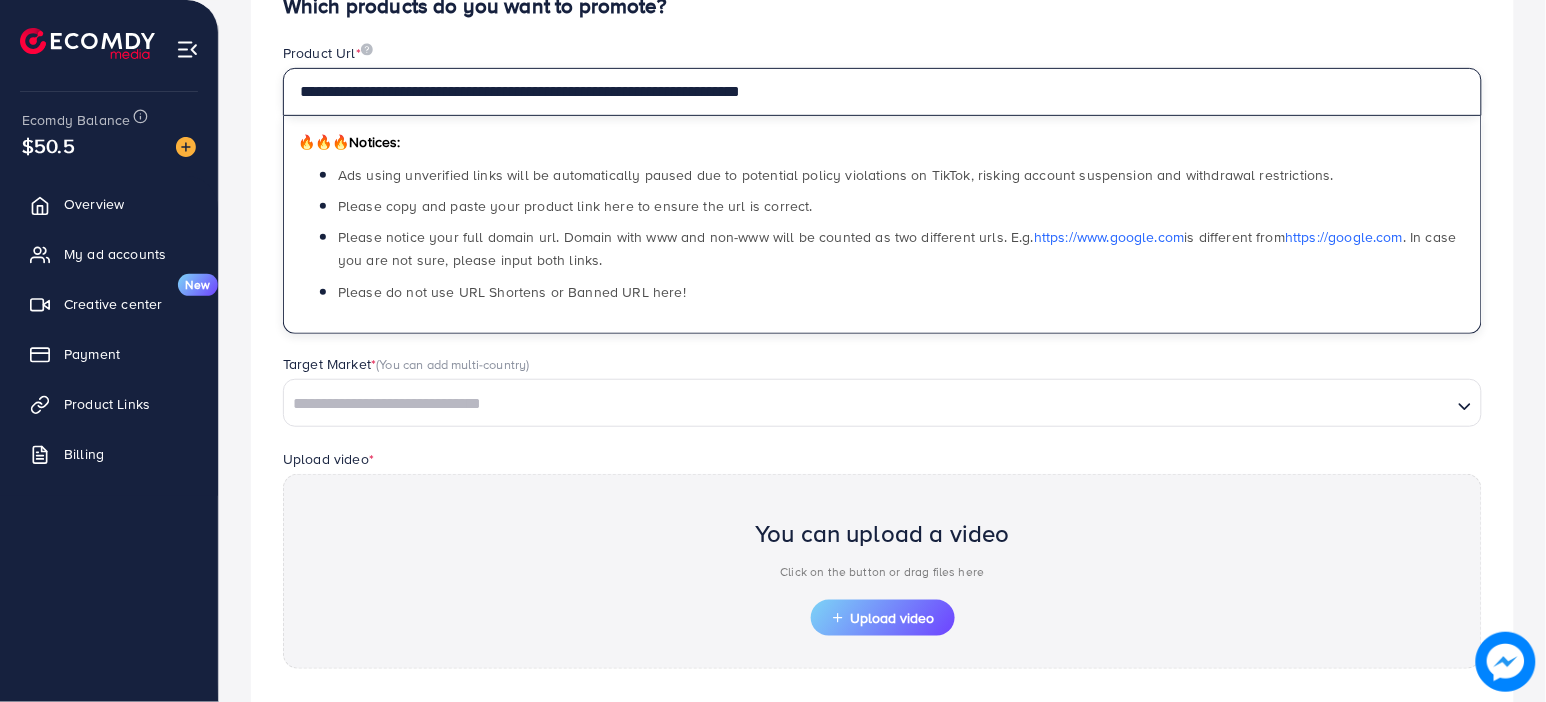 scroll, scrollTop: 223, scrollLeft: 0, axis: vertical 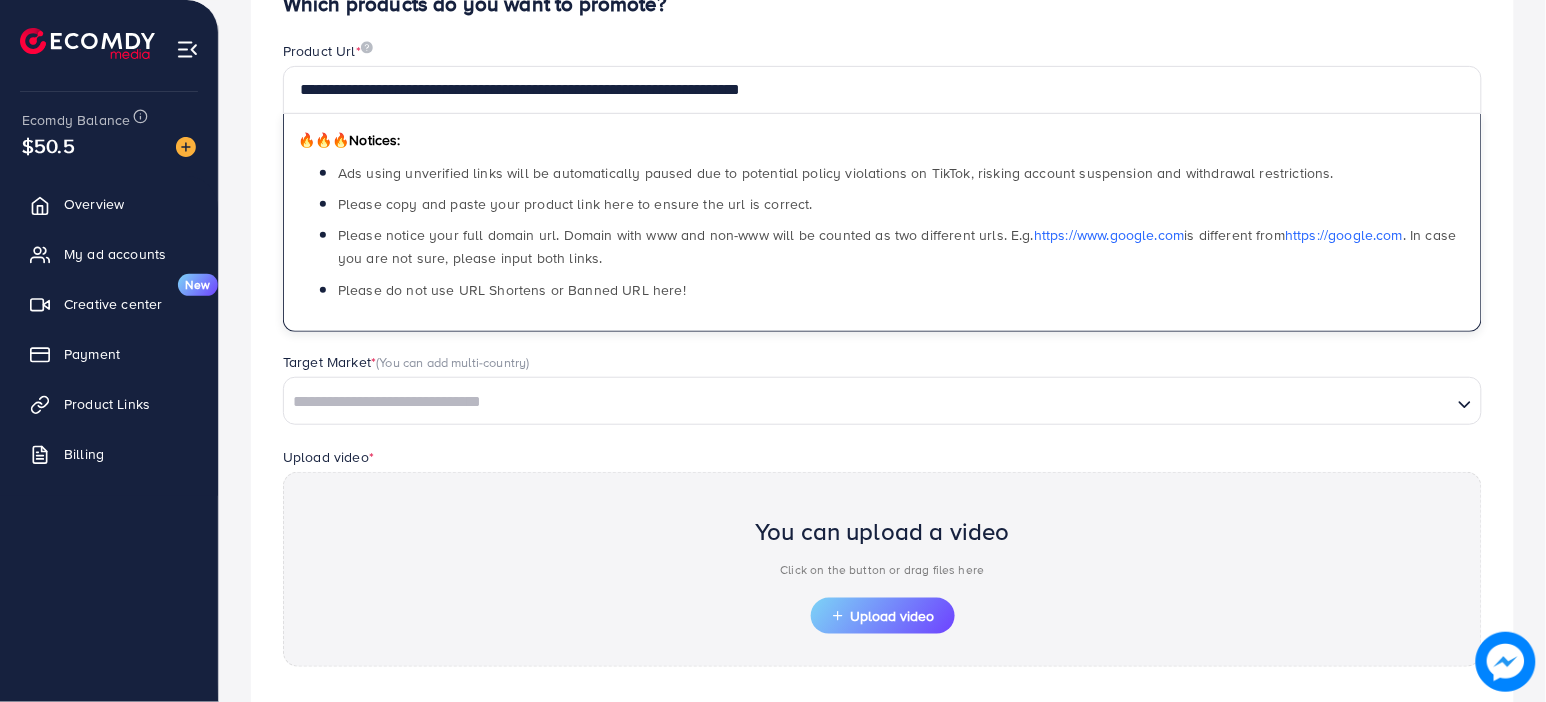 click at bounding box center (868, 402) 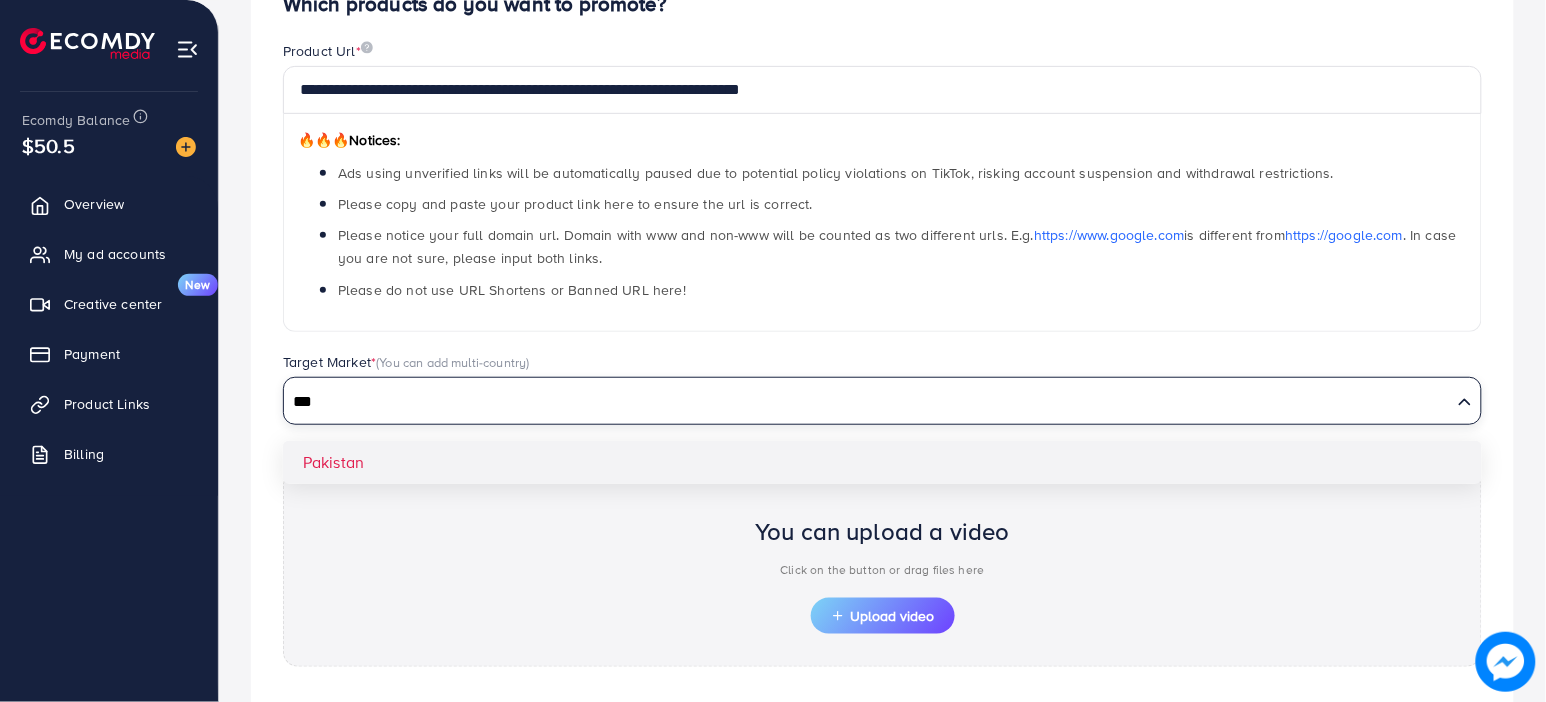 type on "***" 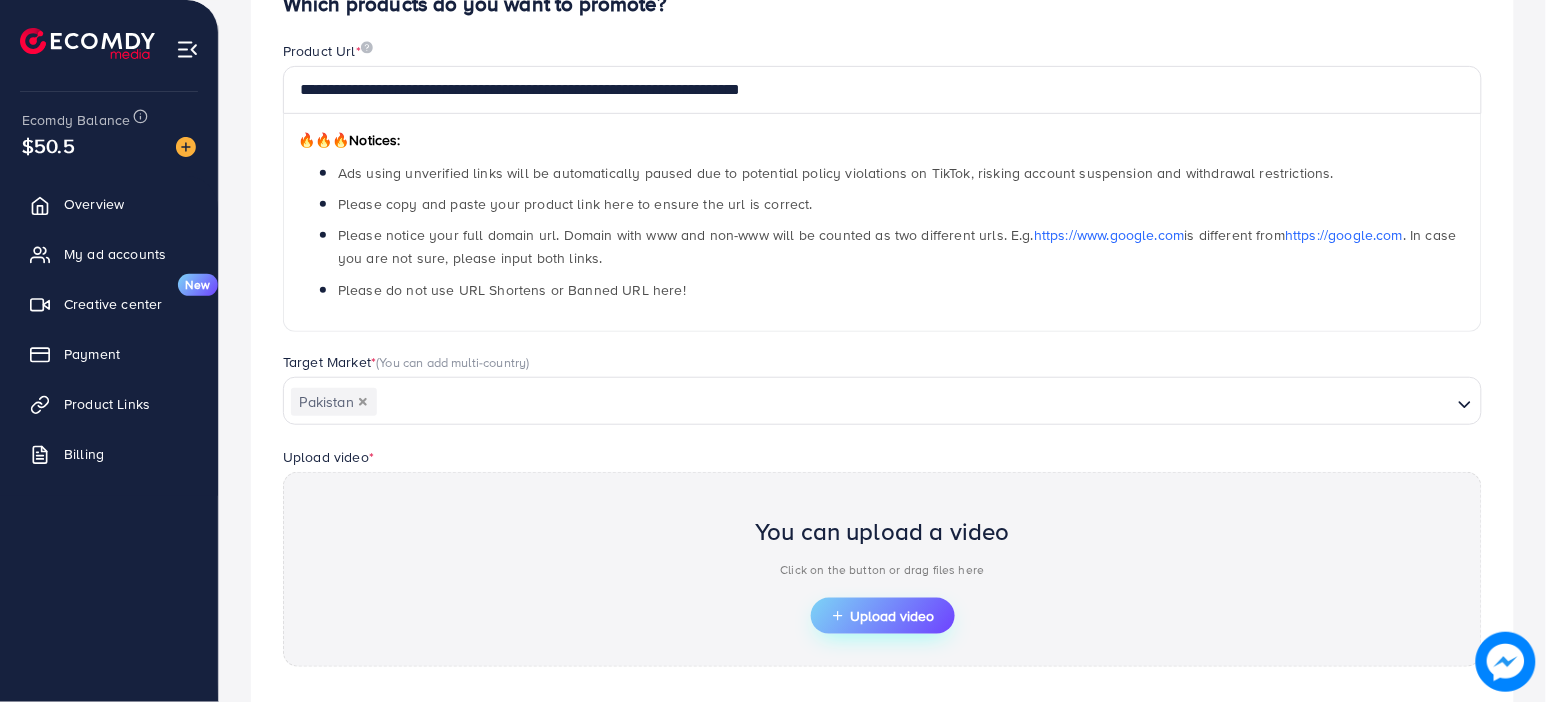 click on "Upload video" at bounding box center [883, 616] 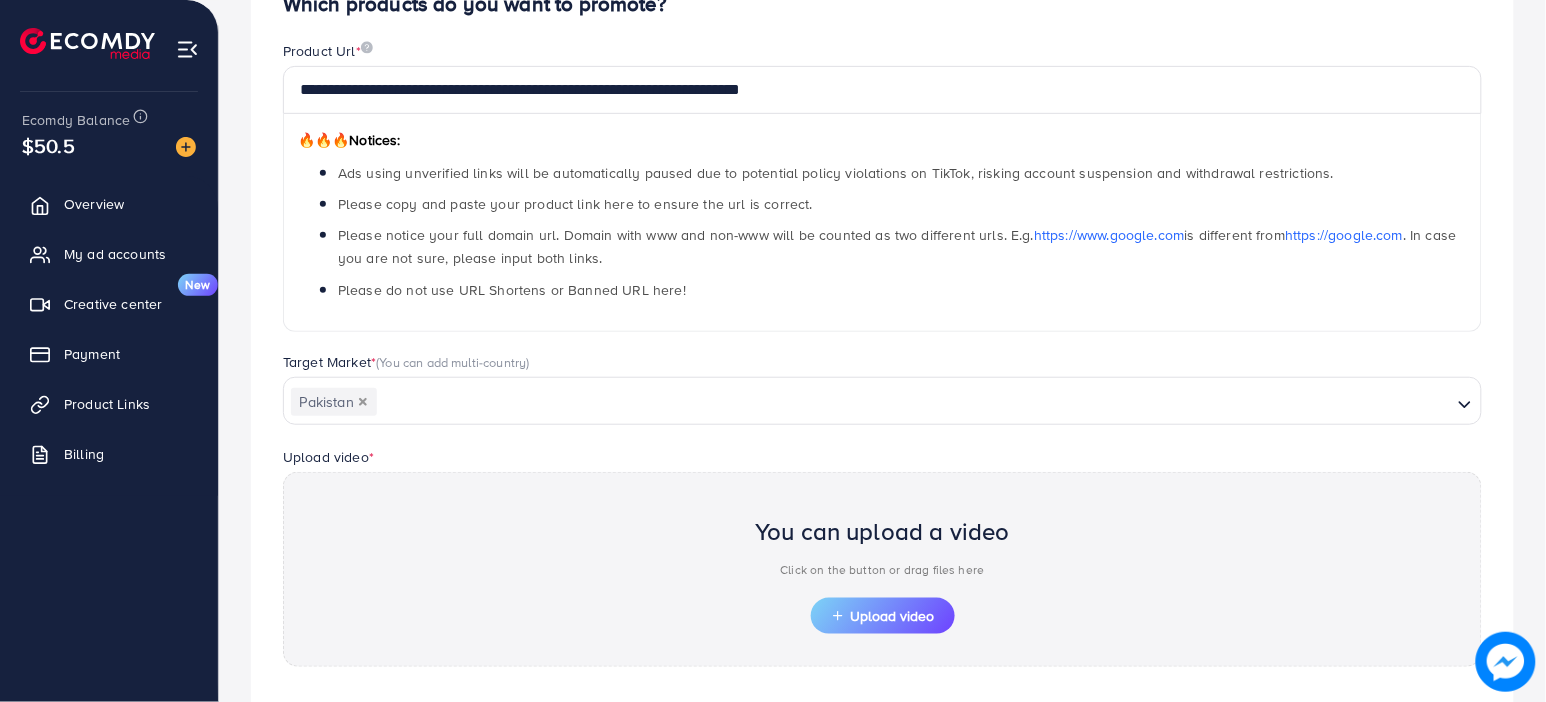 scroll, scrollTop: 404, scrollLeft: 0, axis: vertical 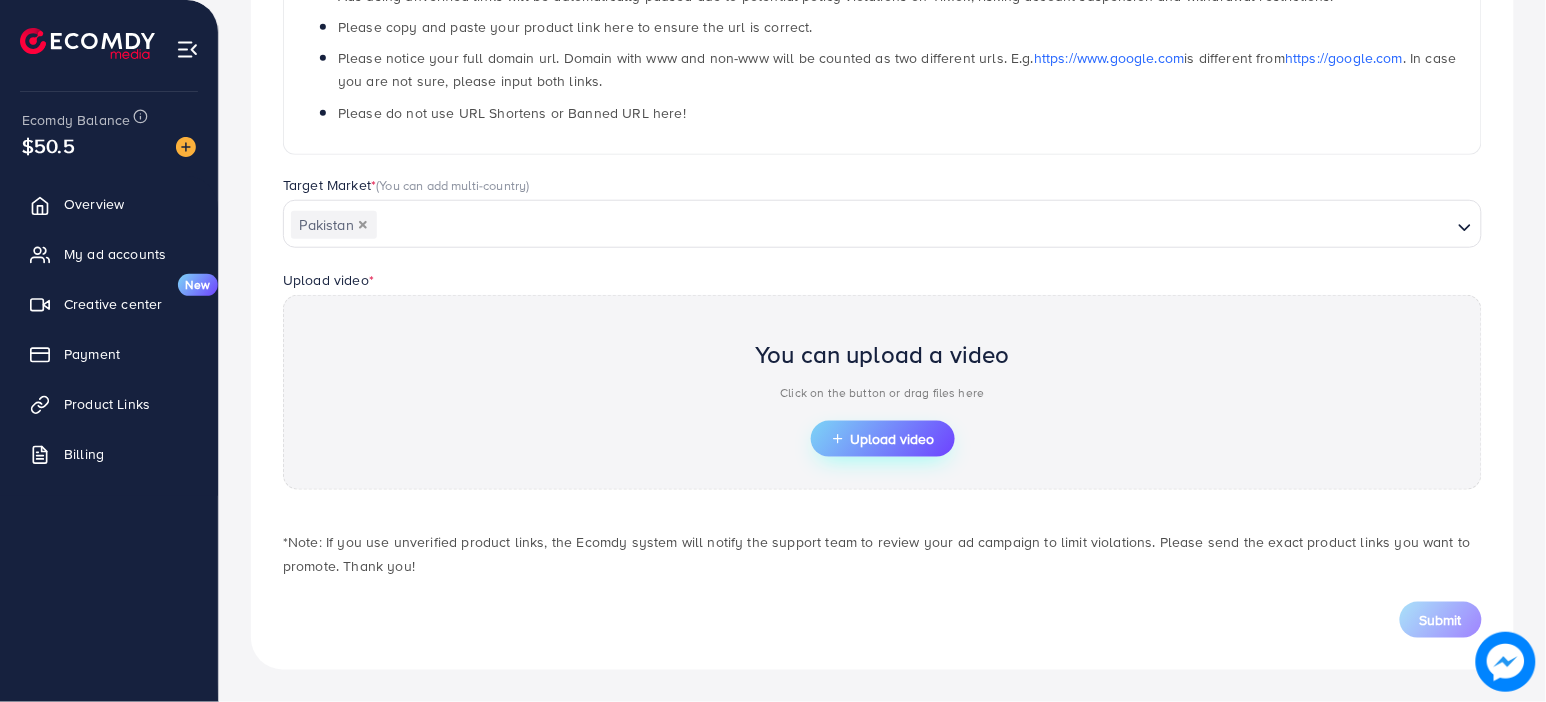 click on "Upload video" at bounding box center (883, 439) 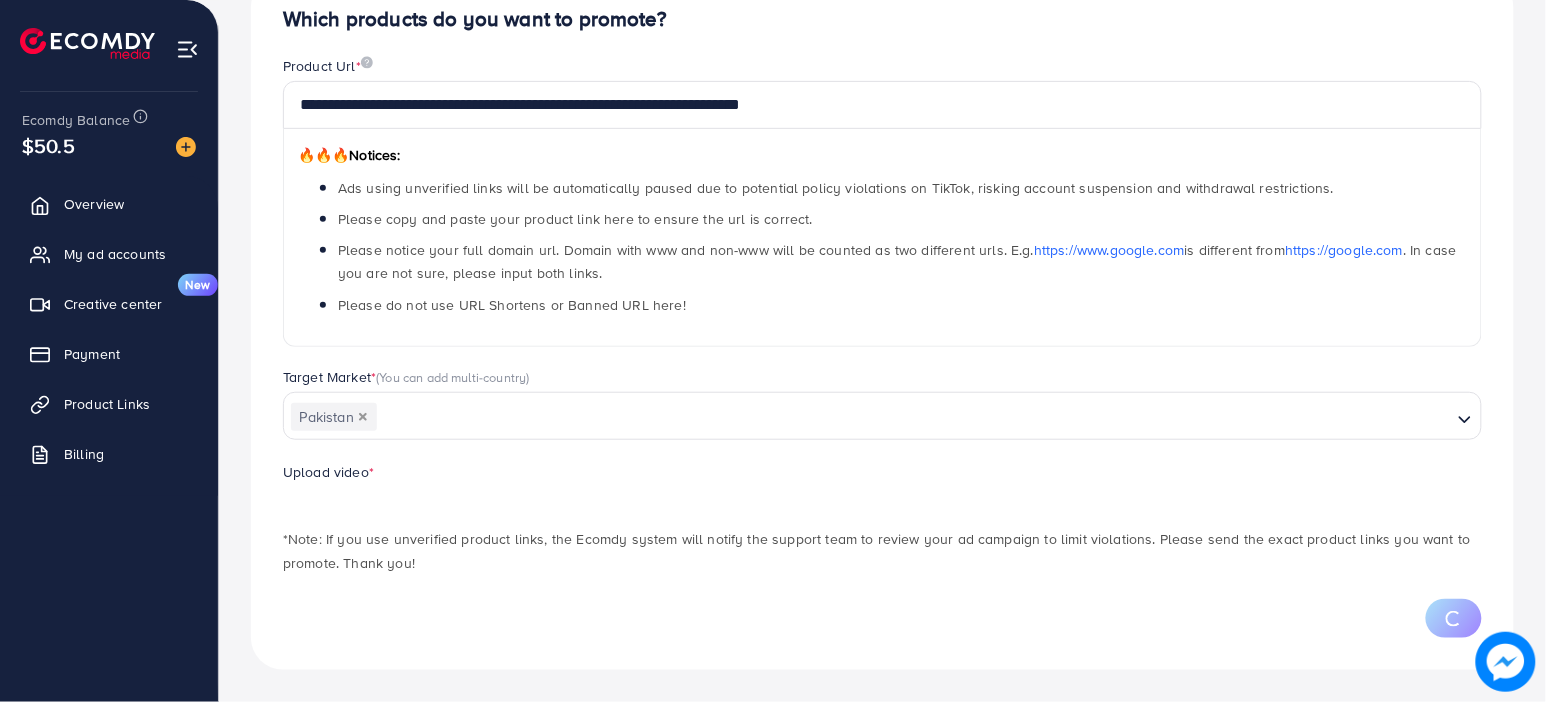 scroll, scrollTop: 404, scrollLeft: 0, axis: vertical 